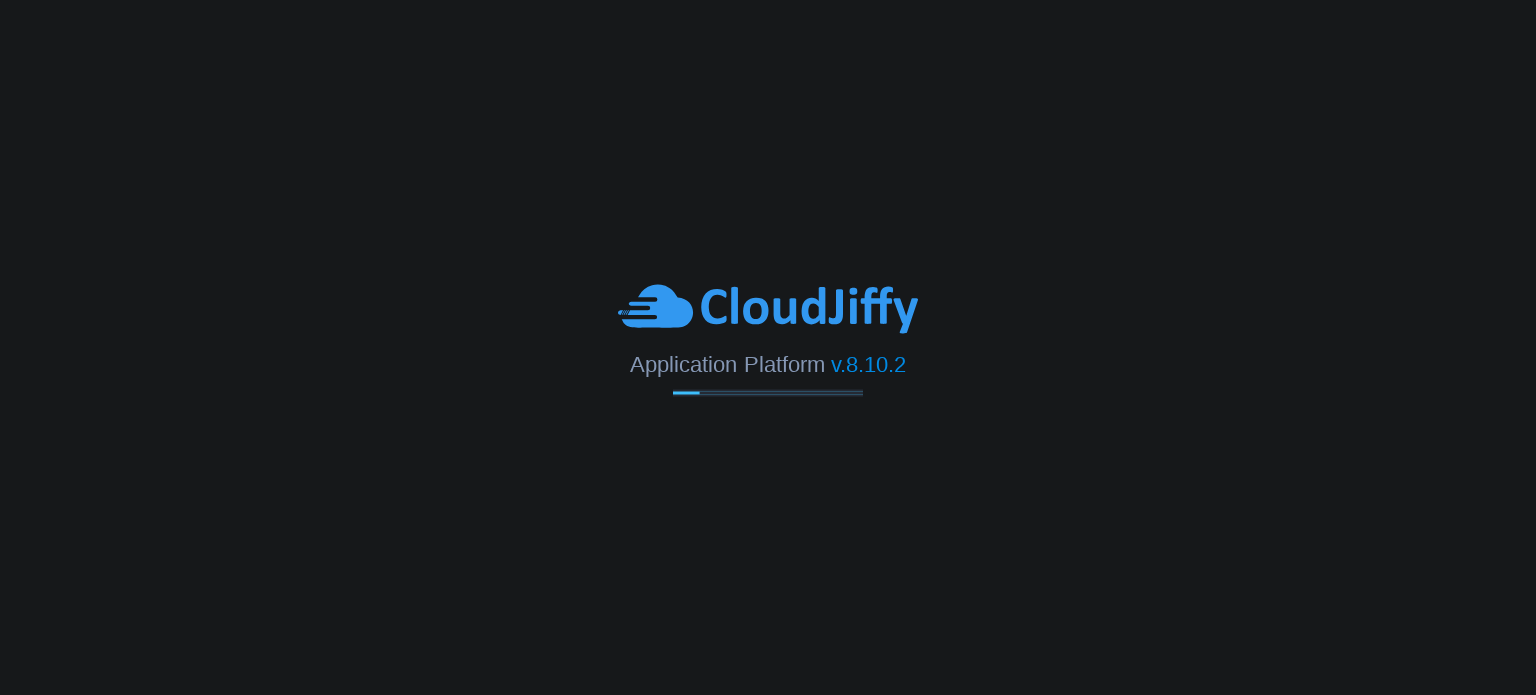 scroll, scrollTop: 0, scrollLeft: 0, axis: both 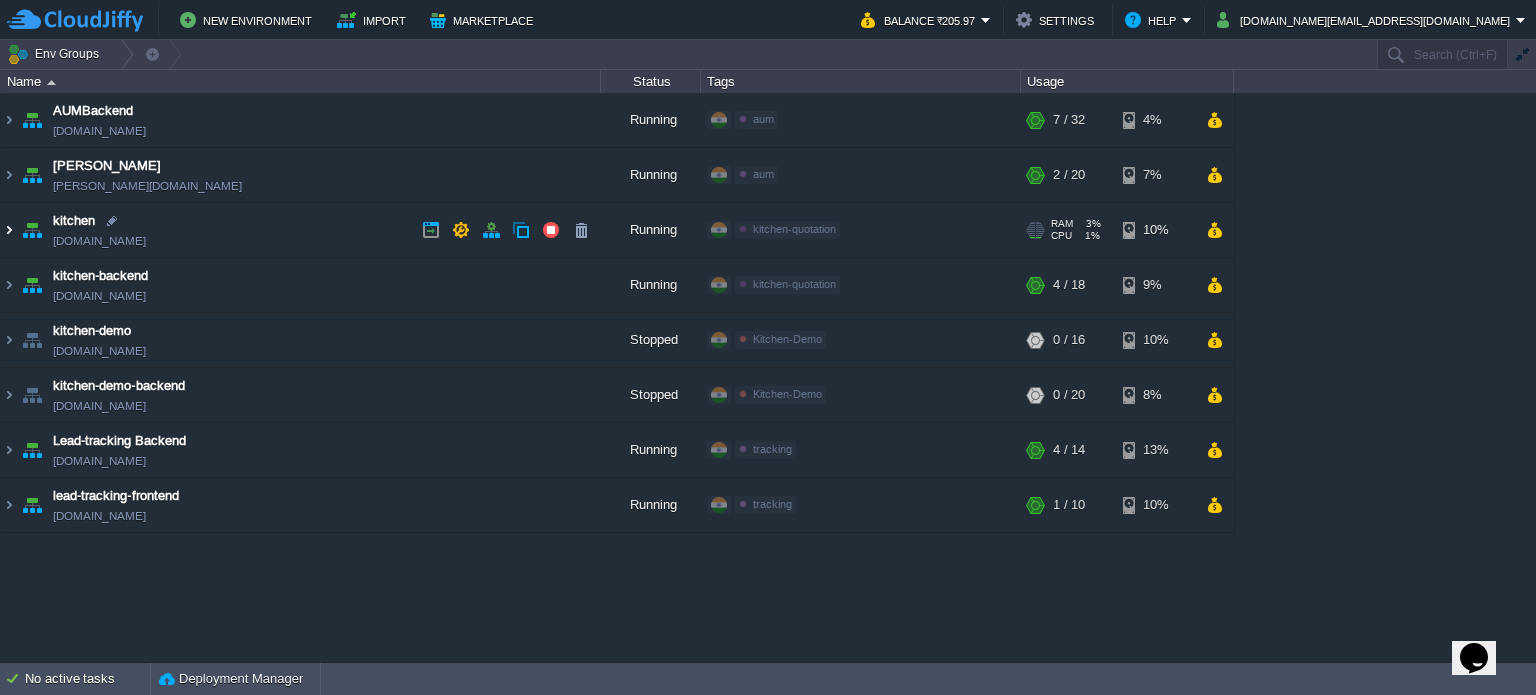 click at bounding box center (9, 230) 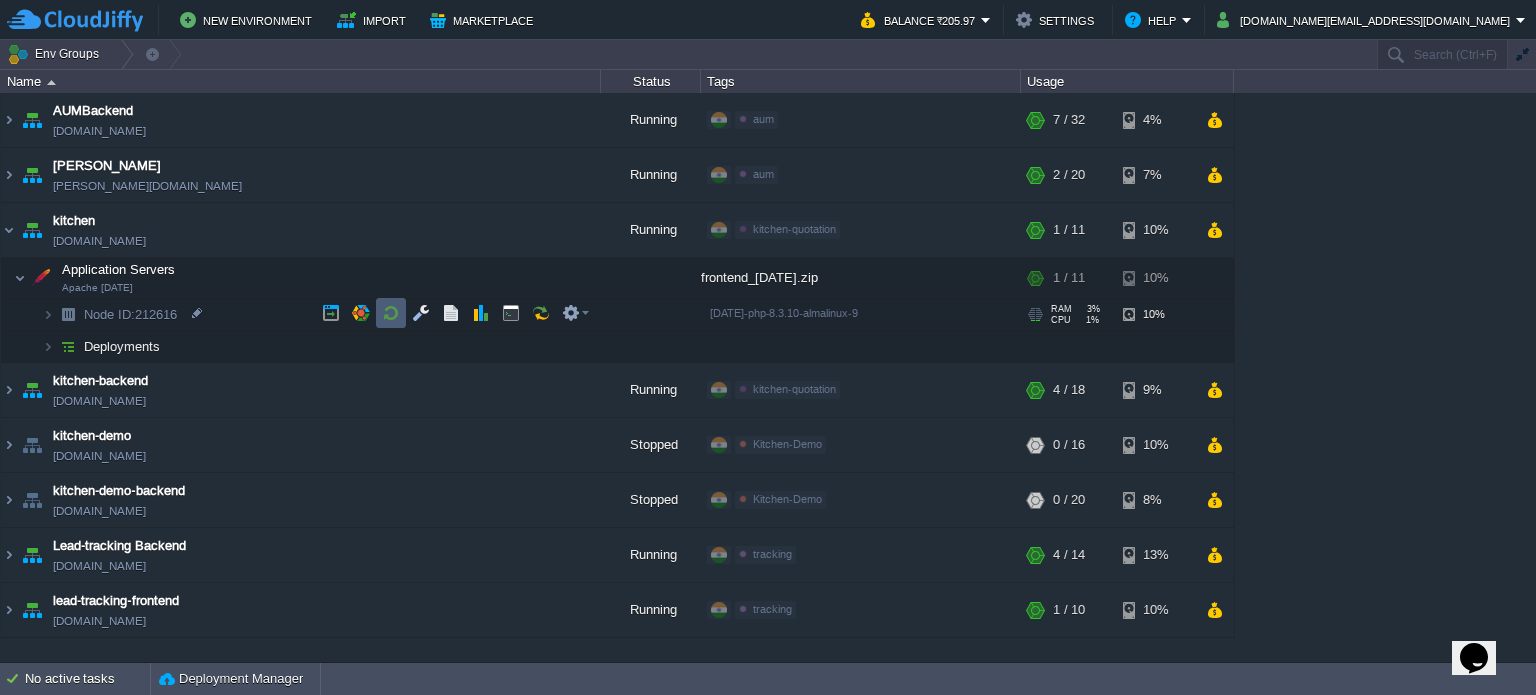 click at bounding box center (391, 313) 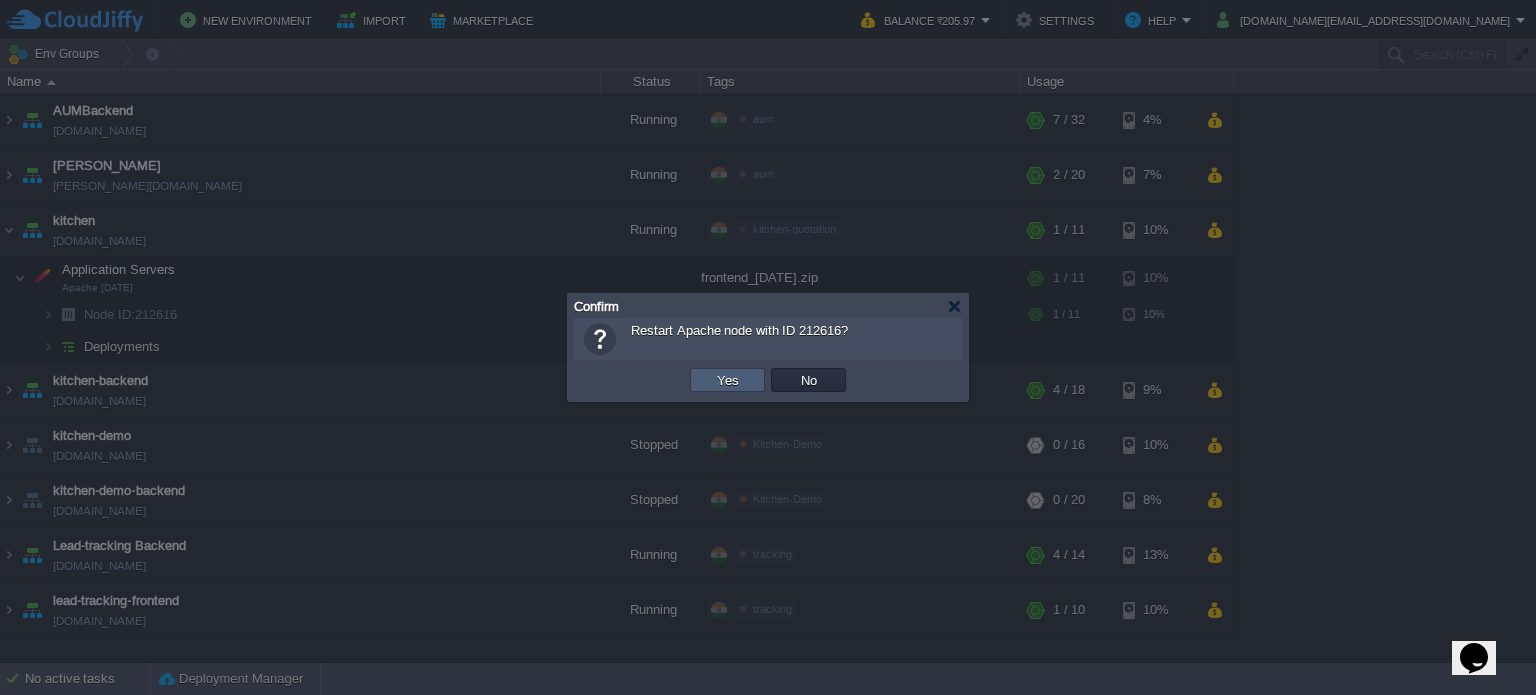 click on "Yes" at bounding box center [727, 380] 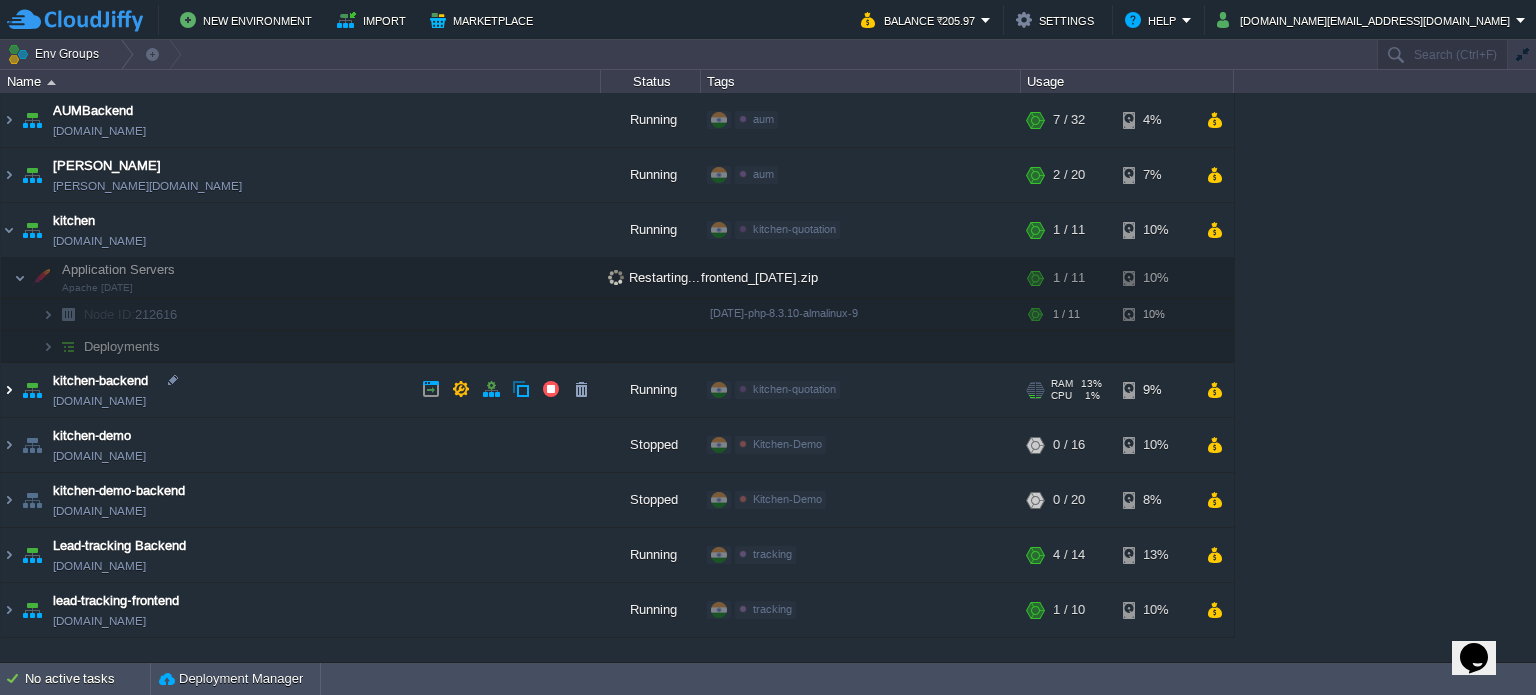 click at bounding box center (9, 390) 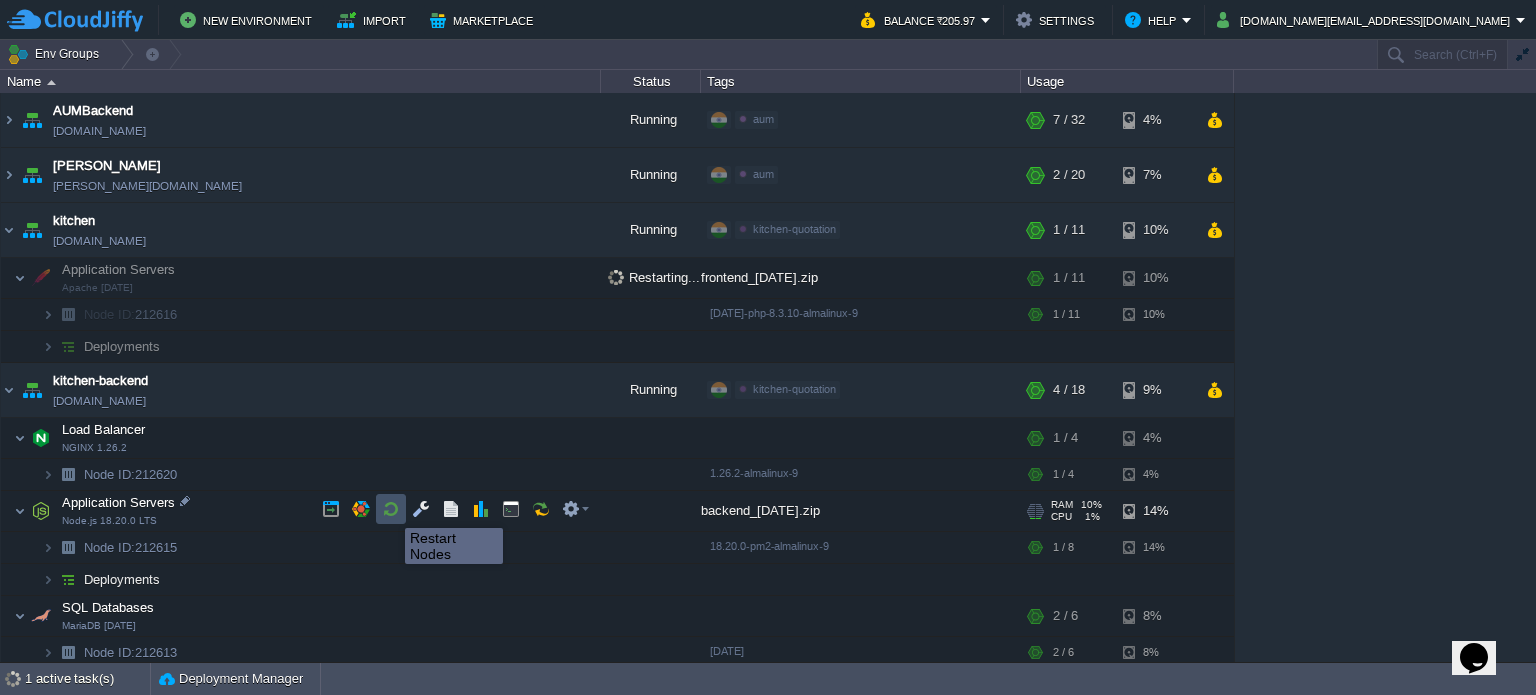 click at bounding box center [391, 509] 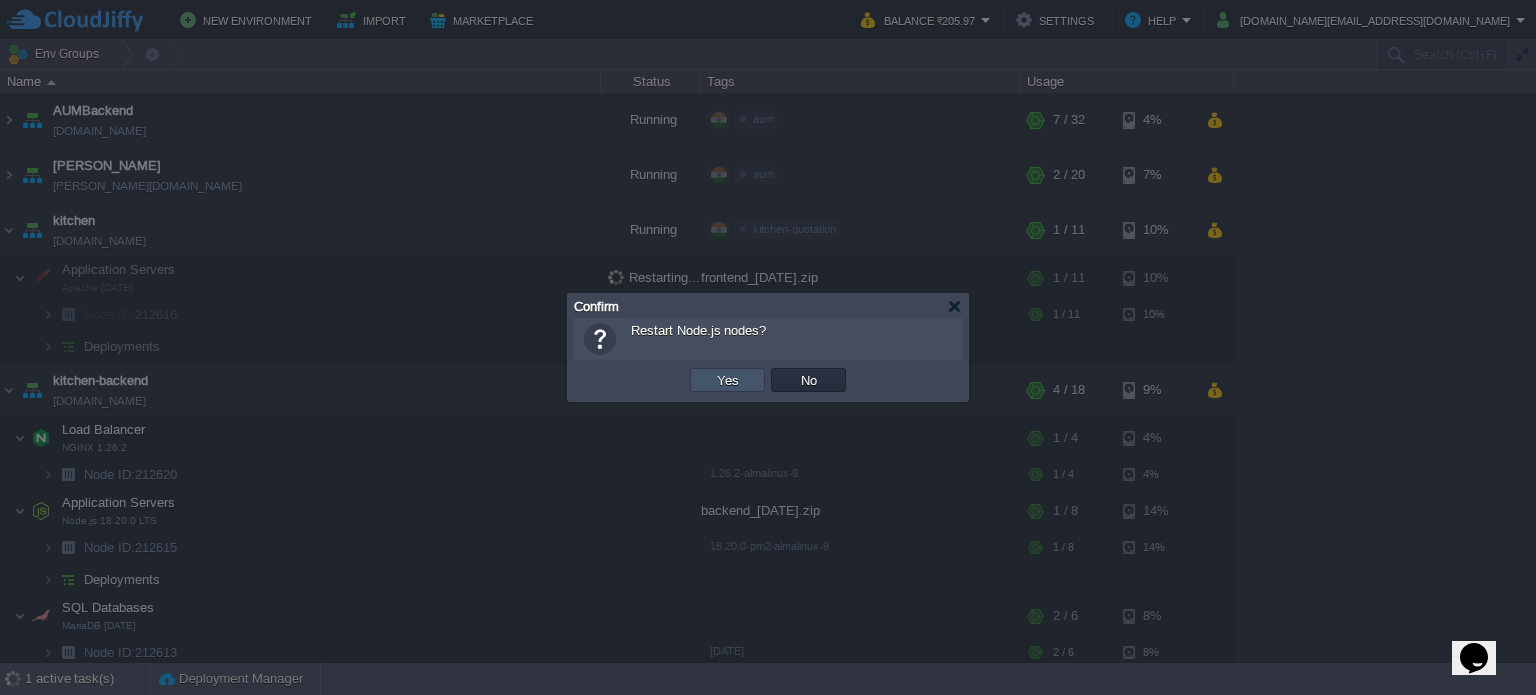 click on "Yes" at bounding box center [728, 380] 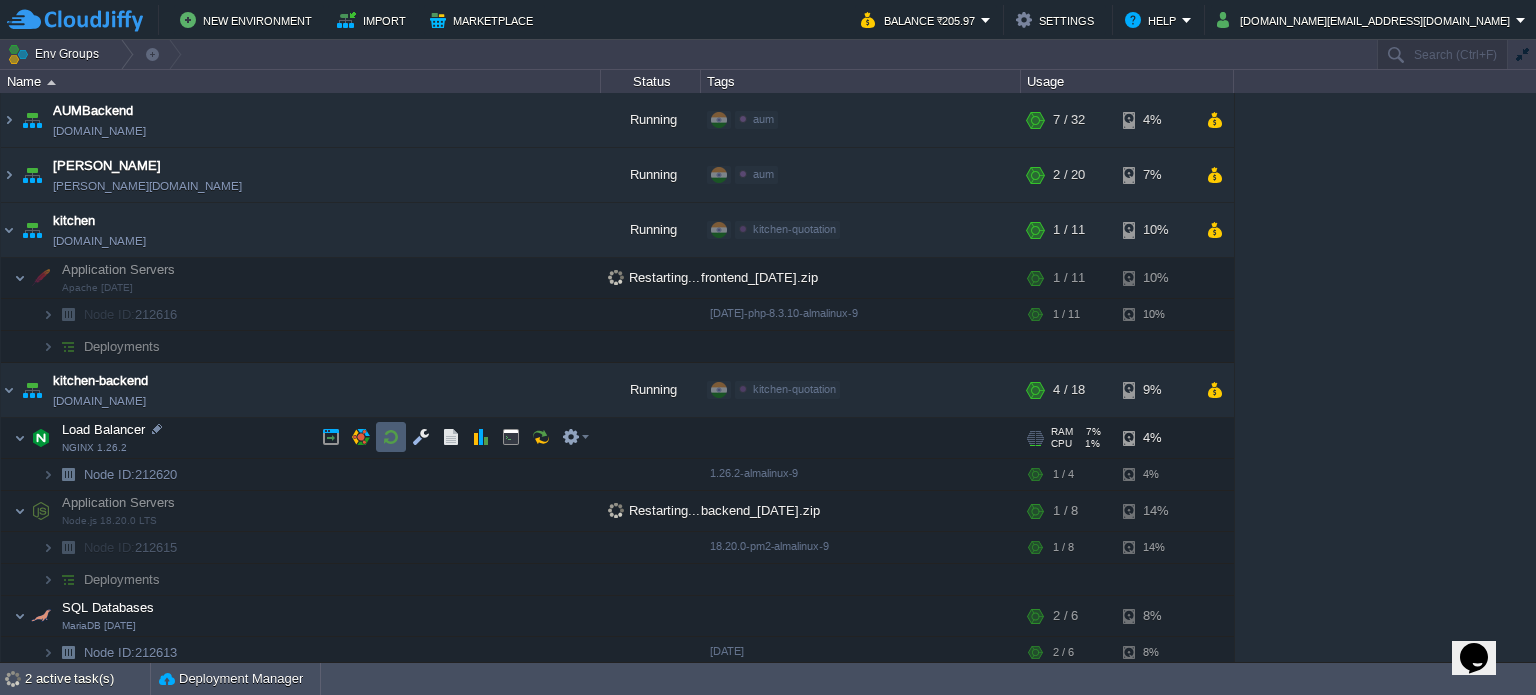 click at bounding box center (391, 437) 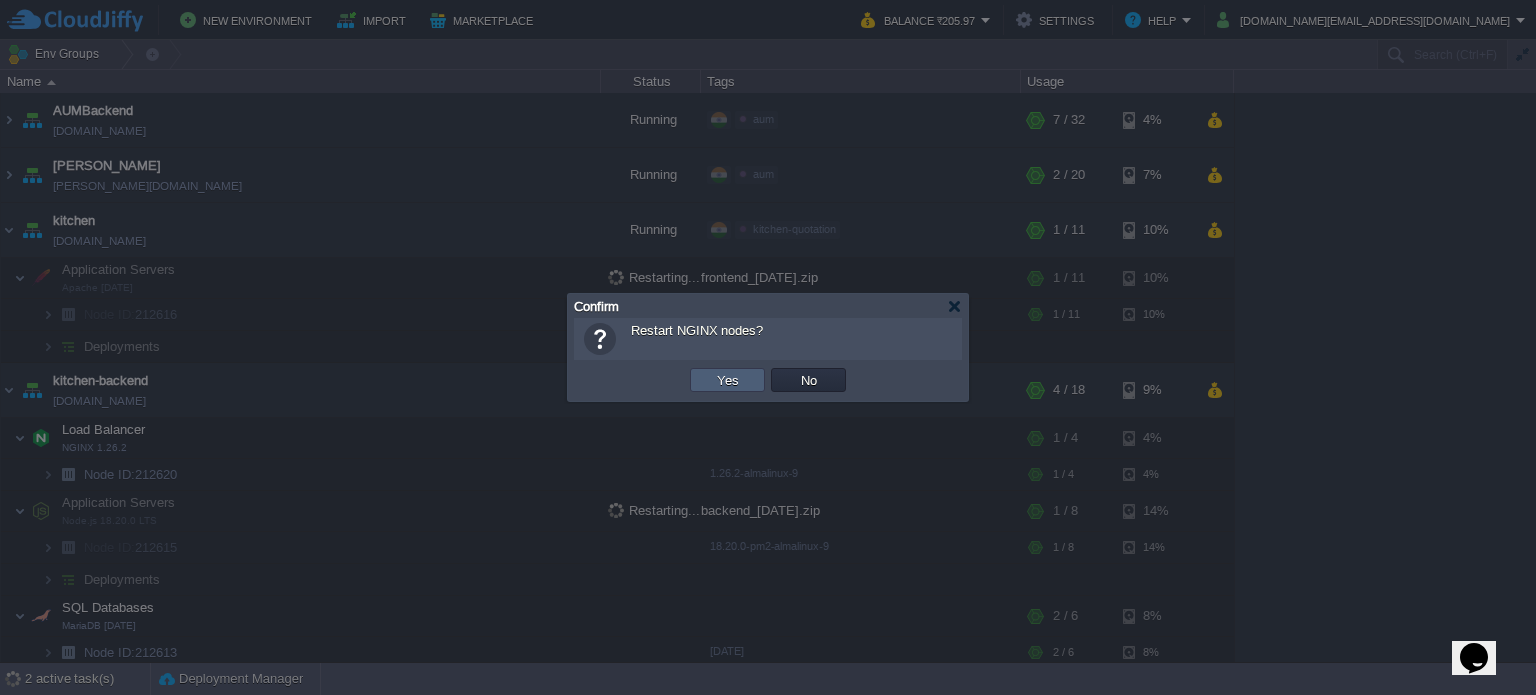 click on "Yes" at bounding box center [727, 380] 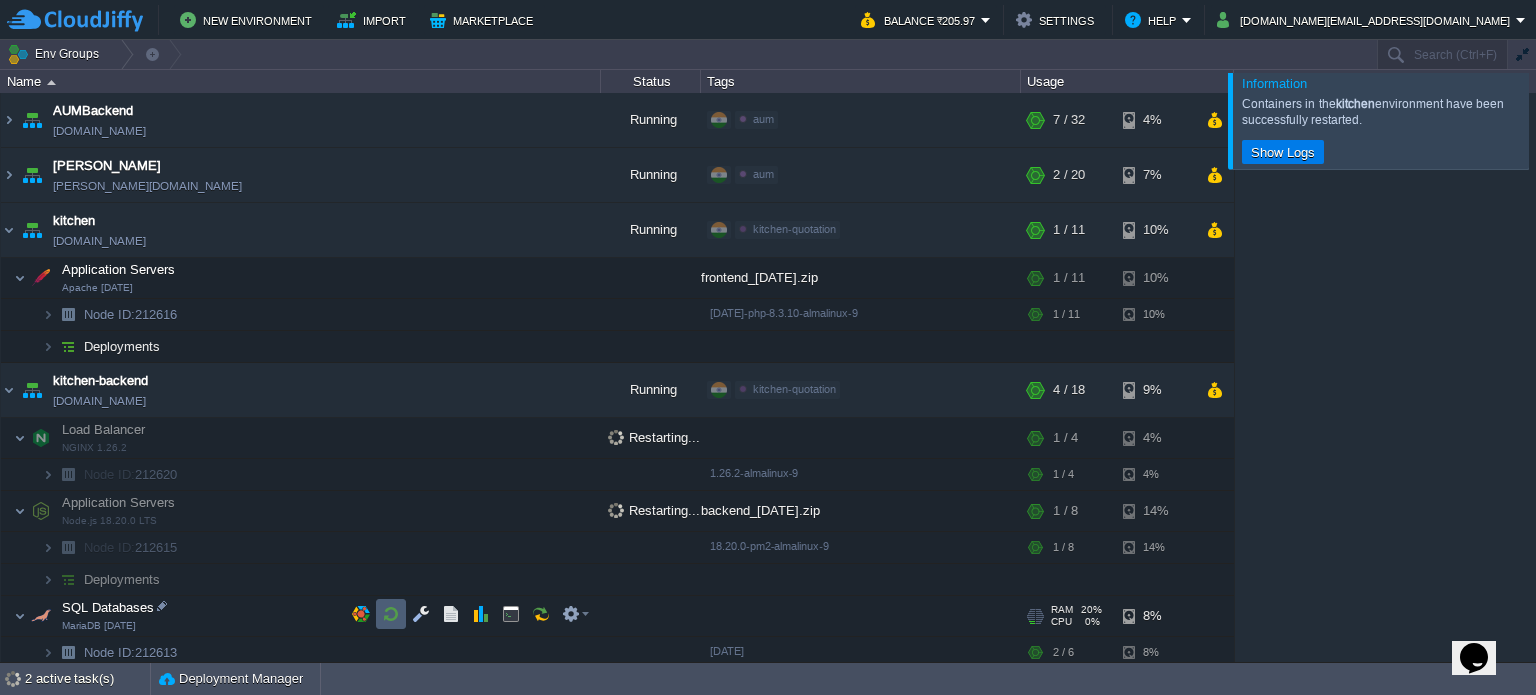 click at bounding box center (391, 614) 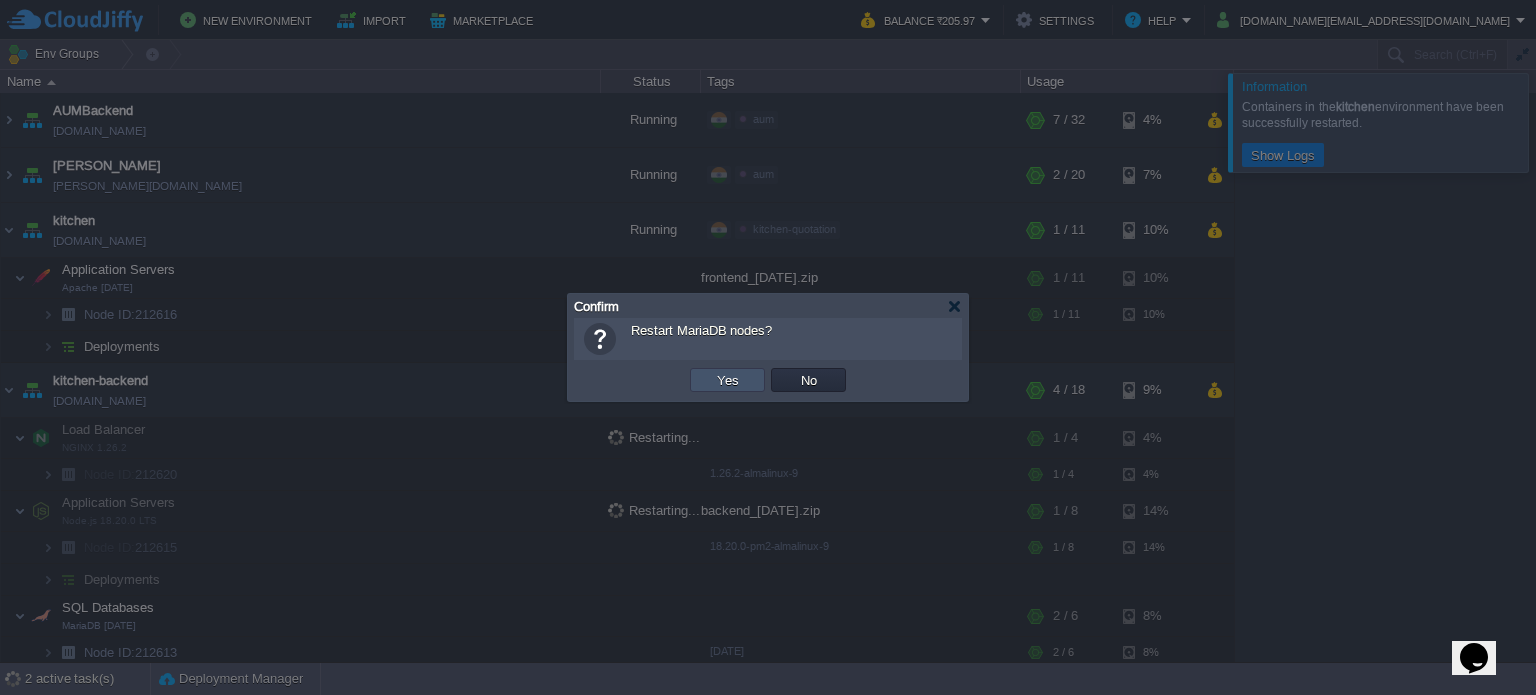 click on "Yes" at bounding box center (728, 380) 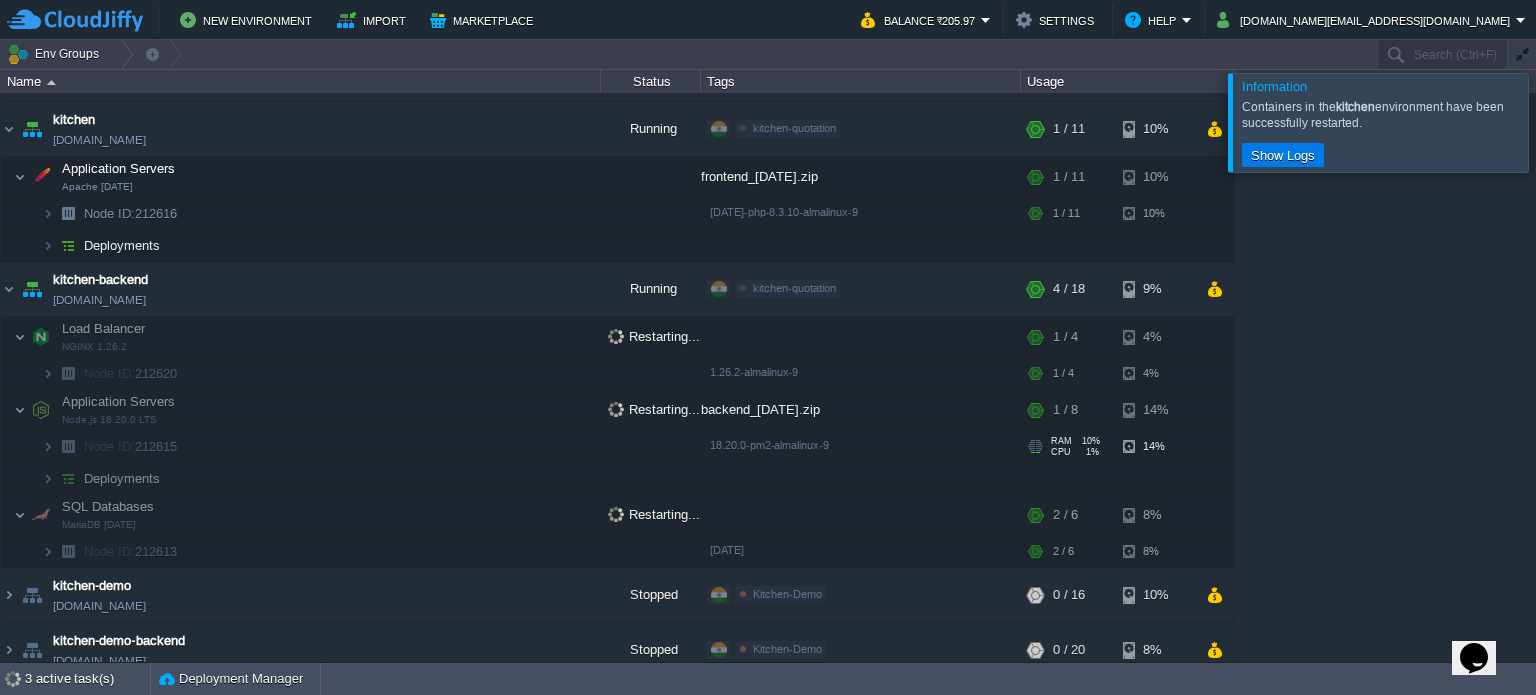 scroll, scrollTop: 0, scrollLeft: 0, axis: both 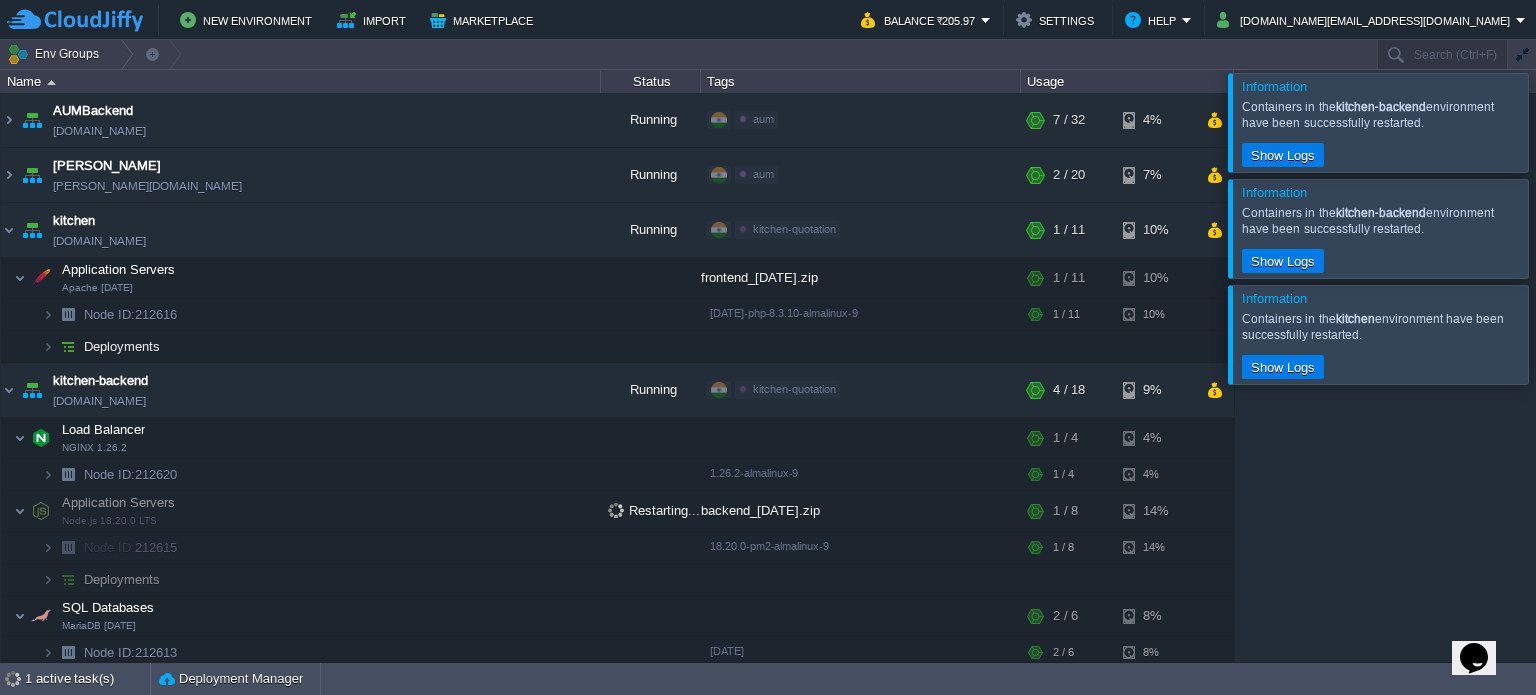 click at bounding box center [1560, 122] 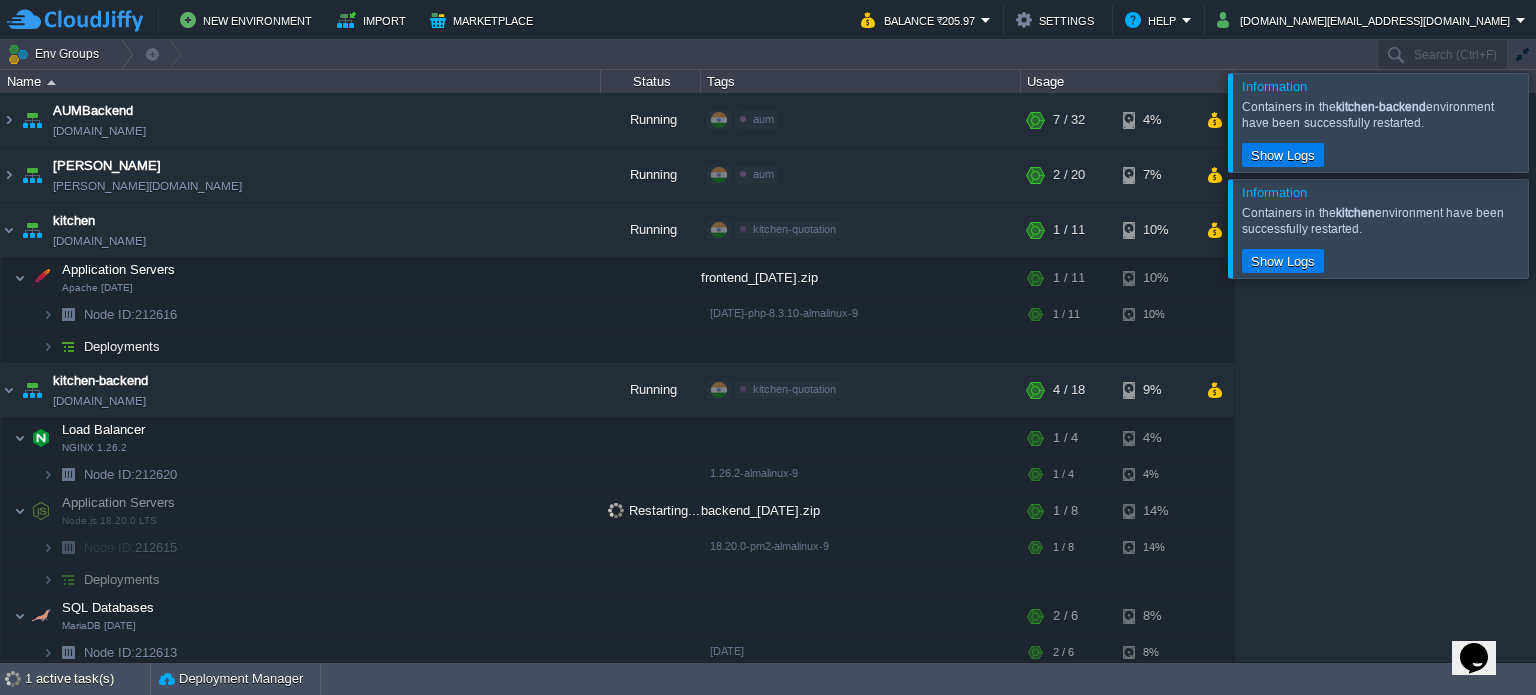 click at bounding box center [1560, 122] 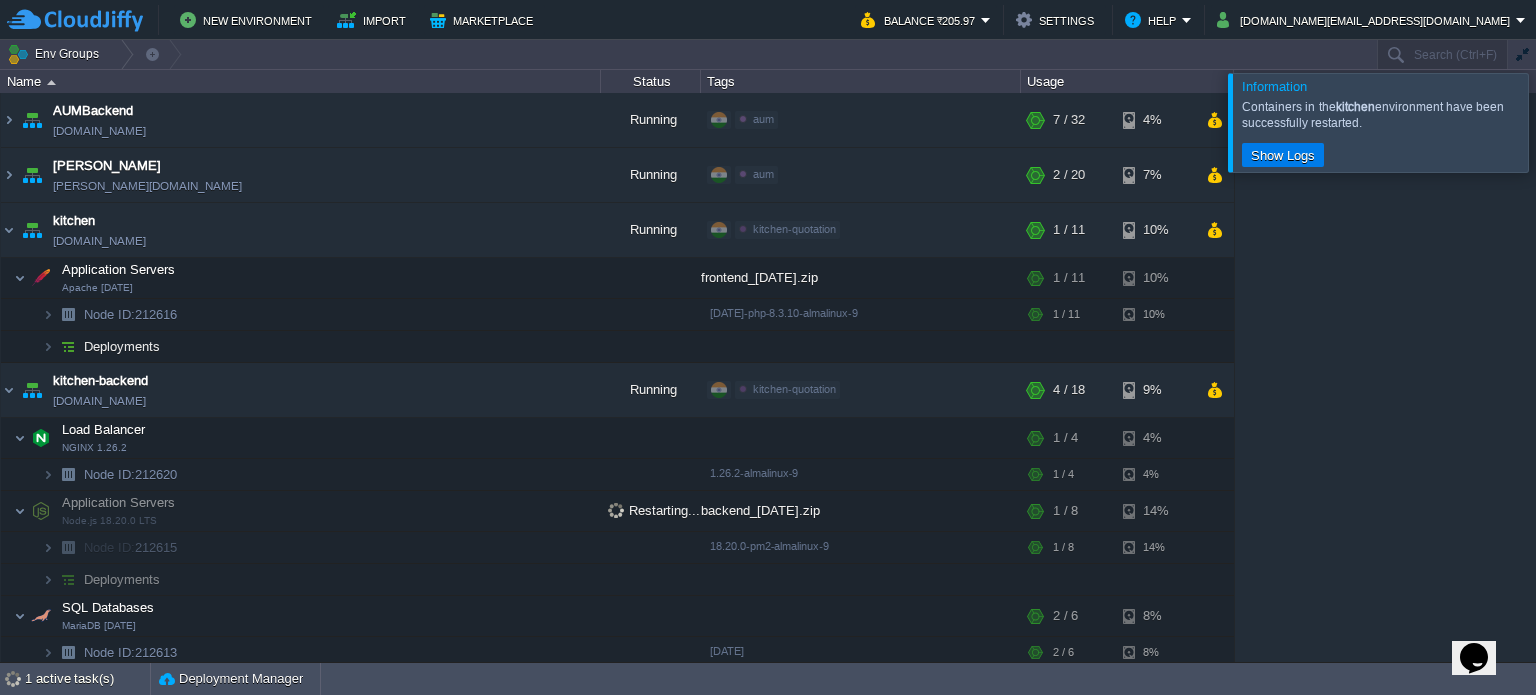 click at bounding box center (1560, 122) 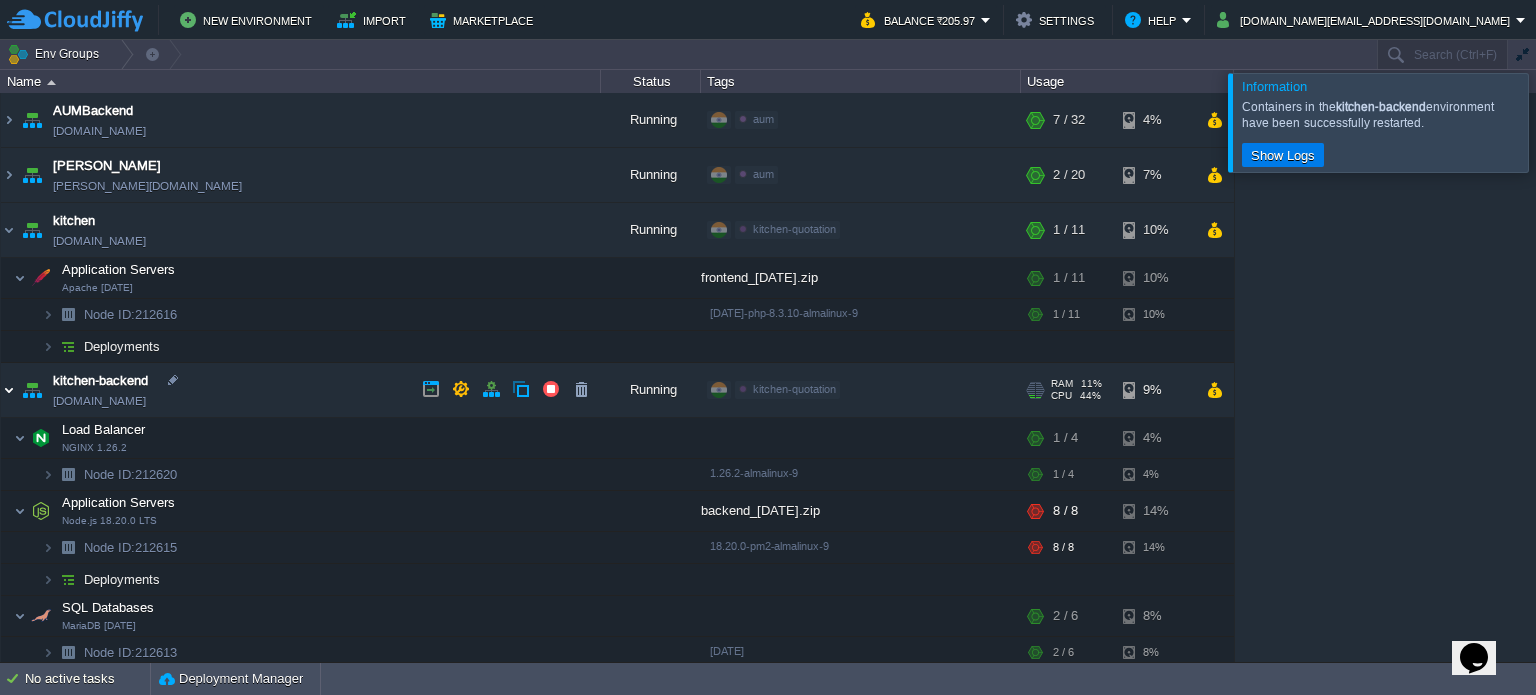 click at bounding box center [9, 390] 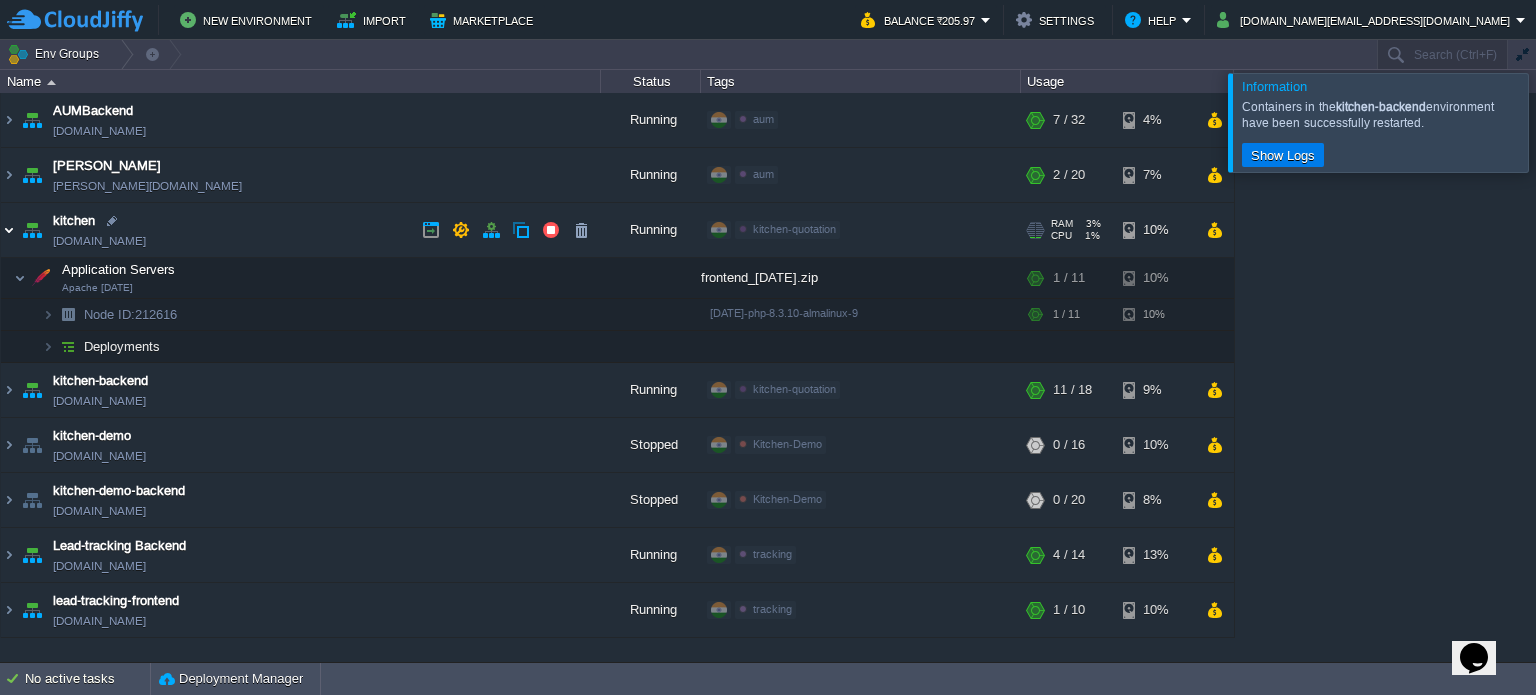 click at bounding box center (9, 230) 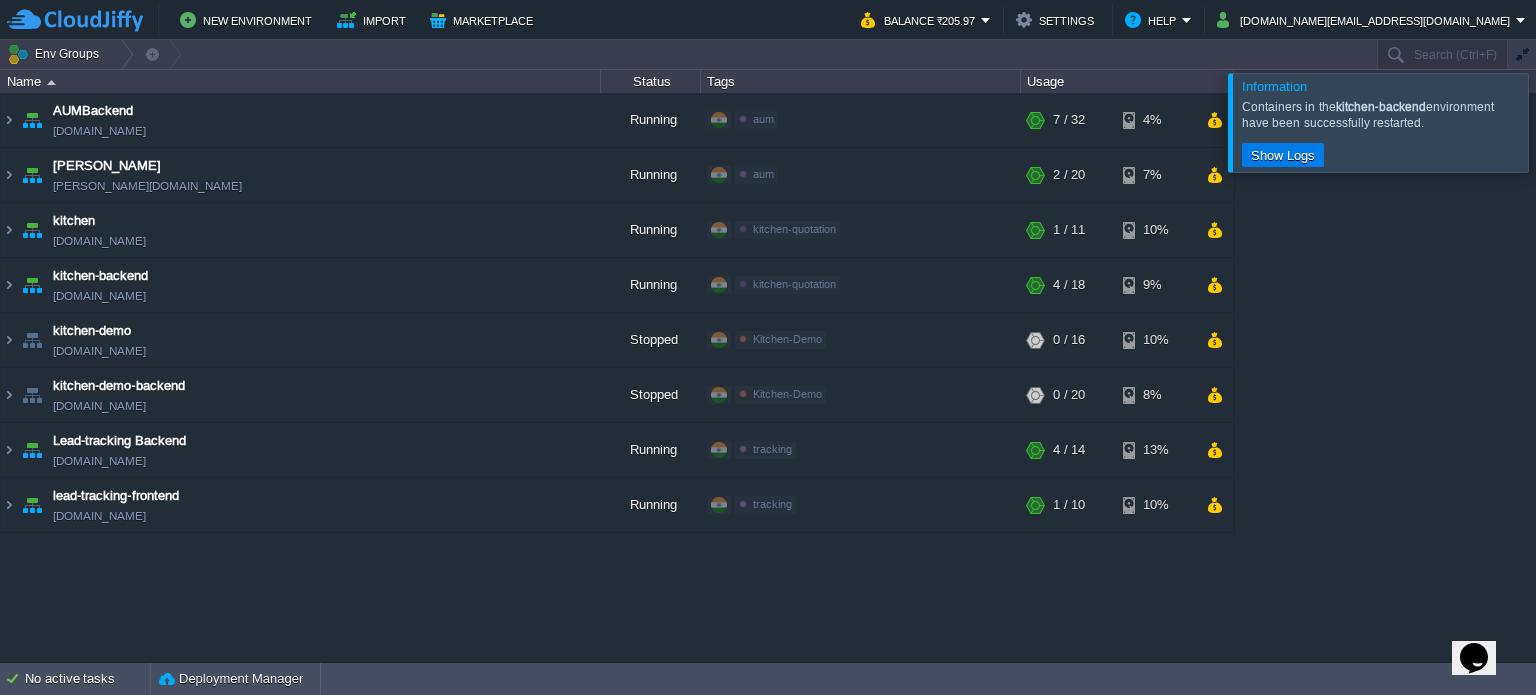 click on "Opens Chat This icon Opens the chat window." 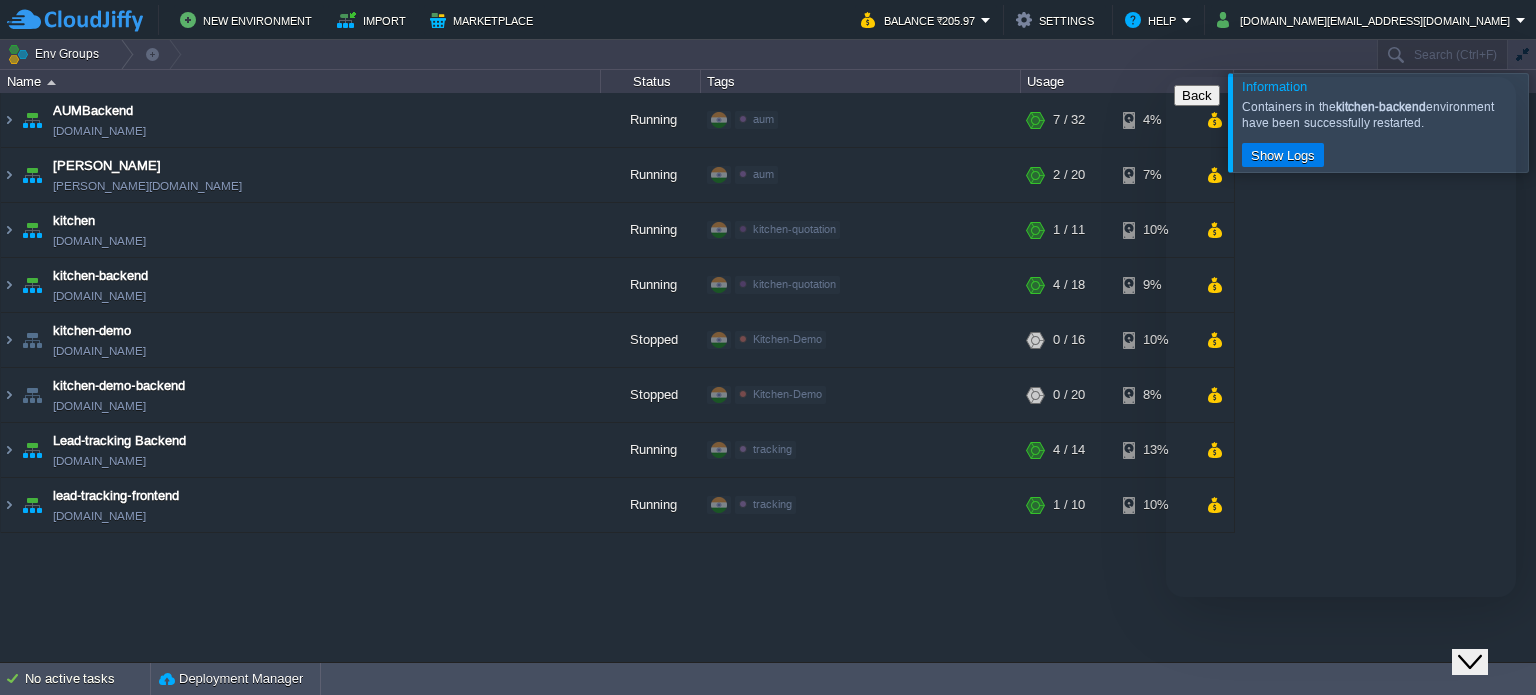 click on "New Conversation" at bounding box center (1341, 703) 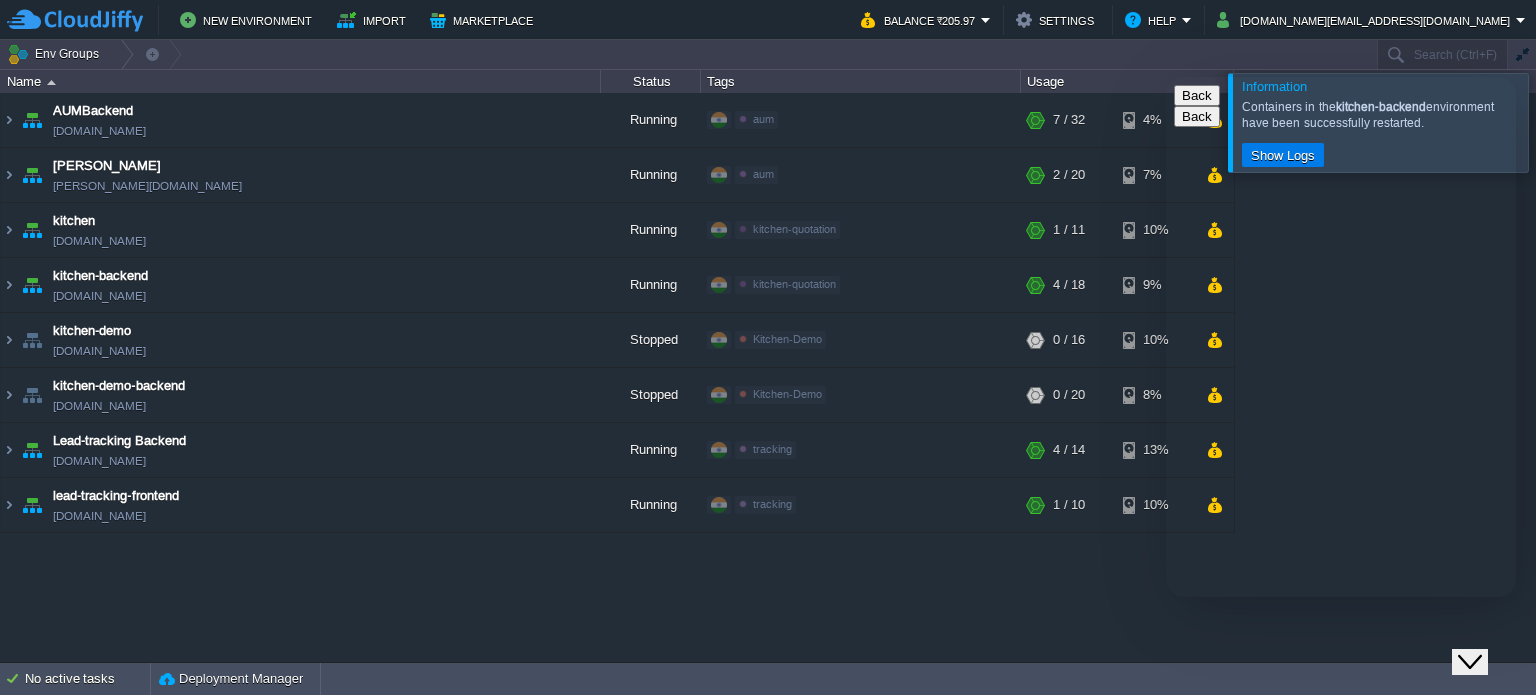 click on "91" at bounding box center [1278, 838] 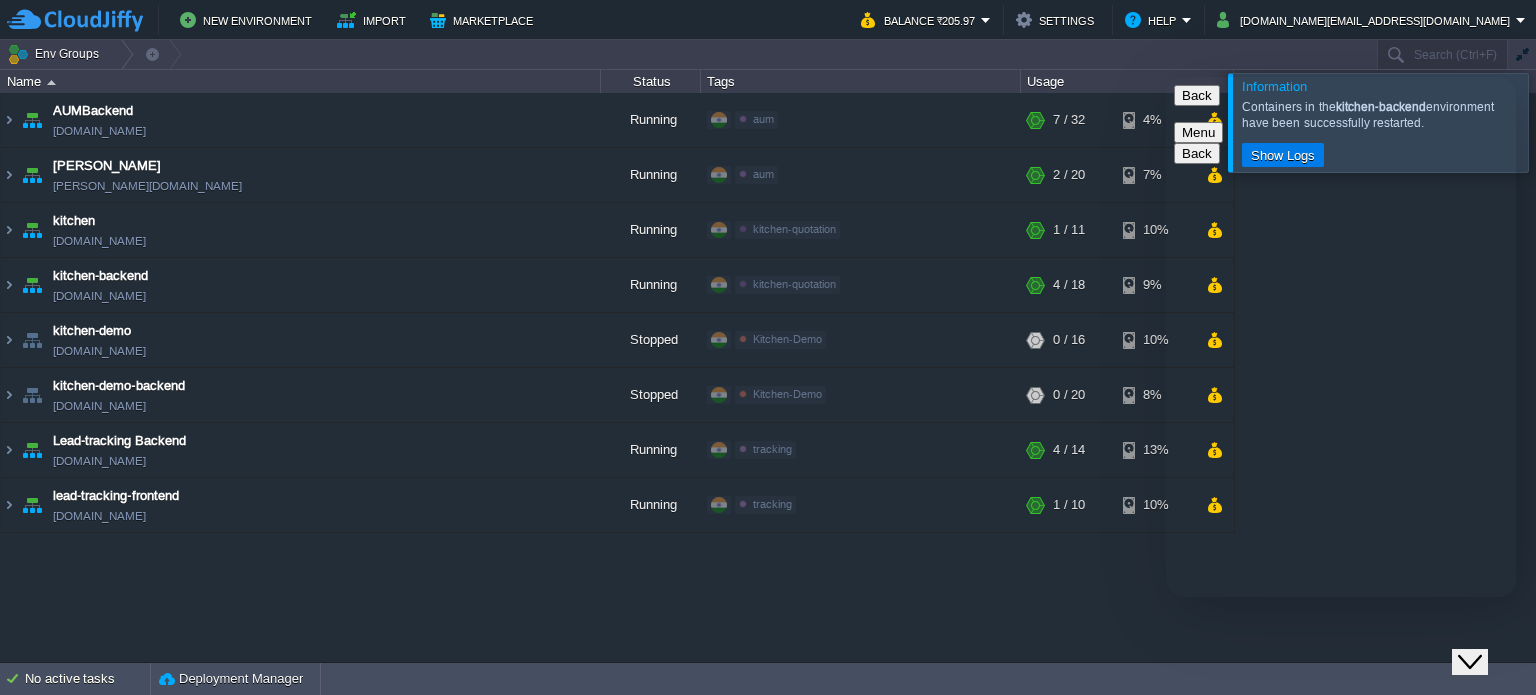 click at bounding box center (1166, 77) 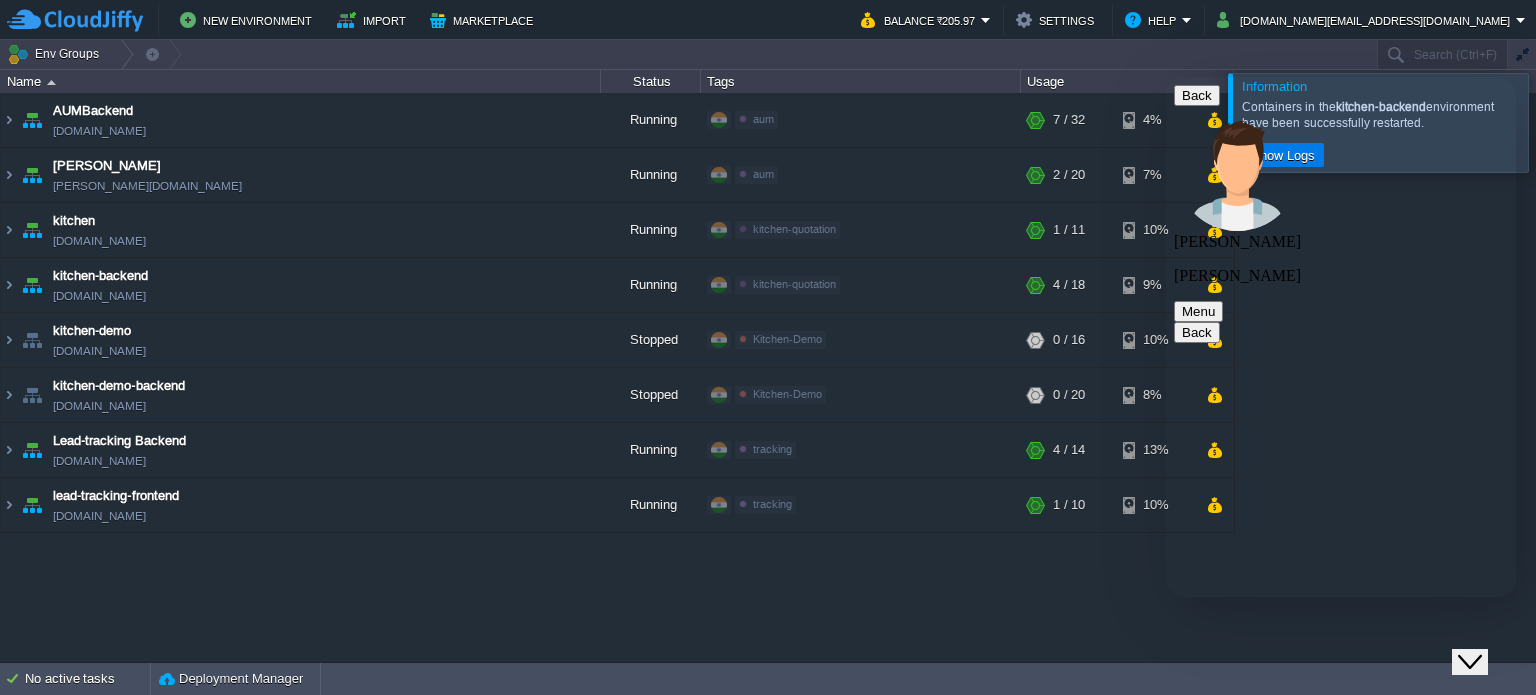 click at bounding box center (1166, 77) 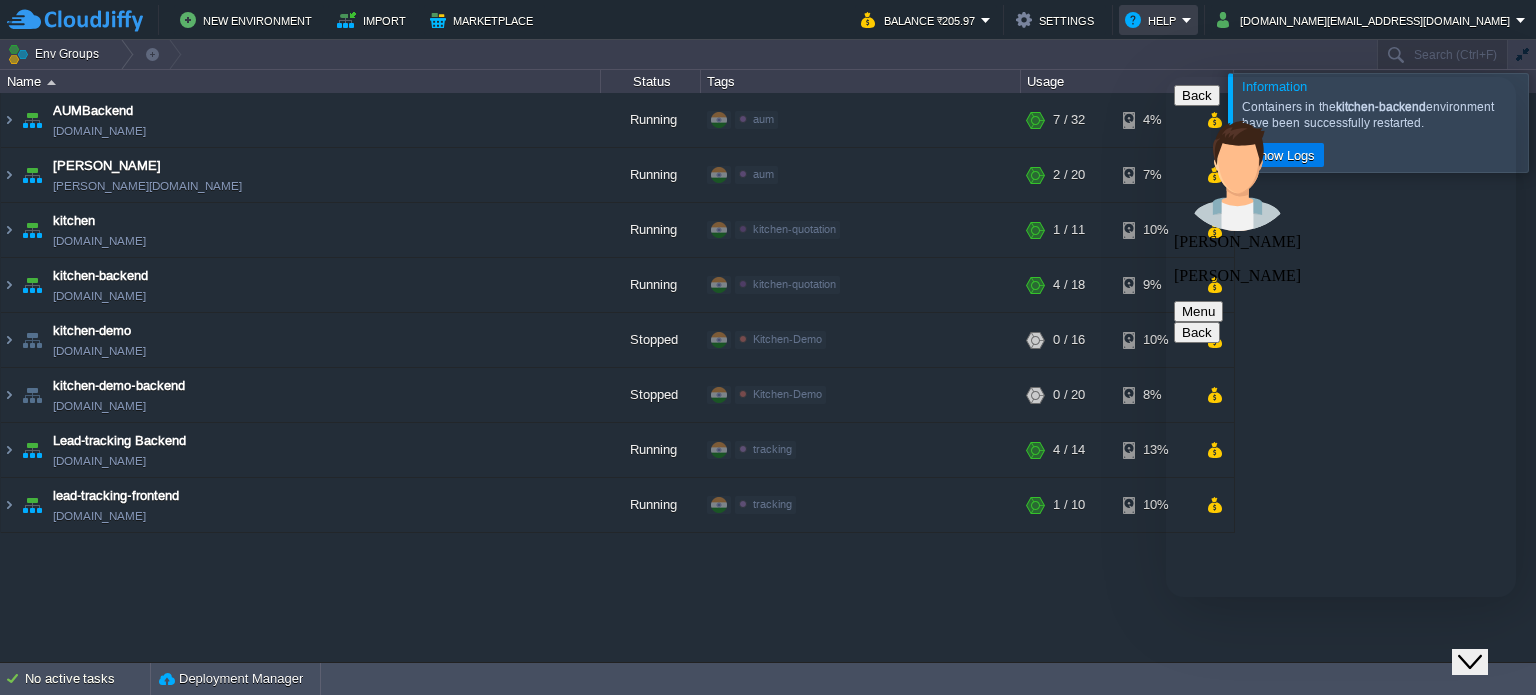 click on "Help" at bounding box center [1153, 20] 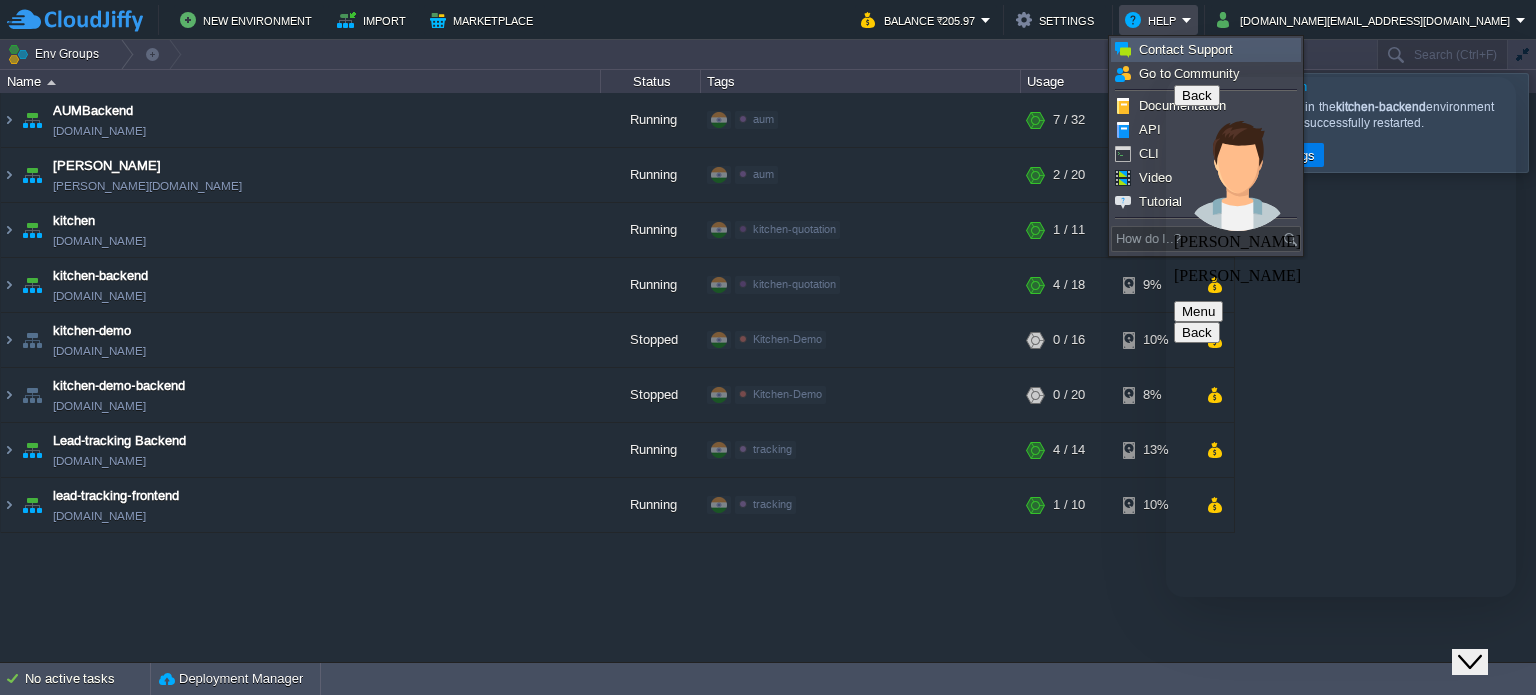 click on "Contact Support" at bounding box center (1186, 49) 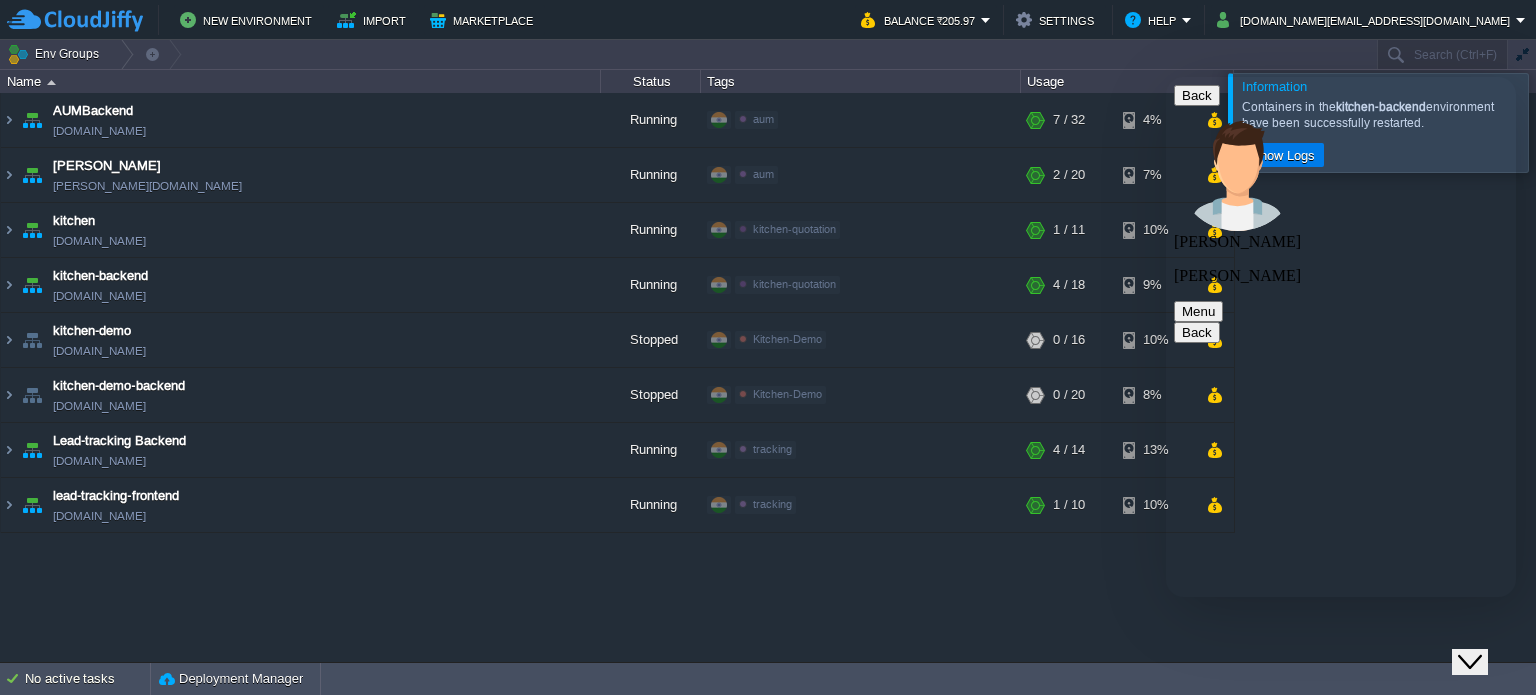 scroll, scrollTop: 49, scrollLeft: 0, axis: vertical 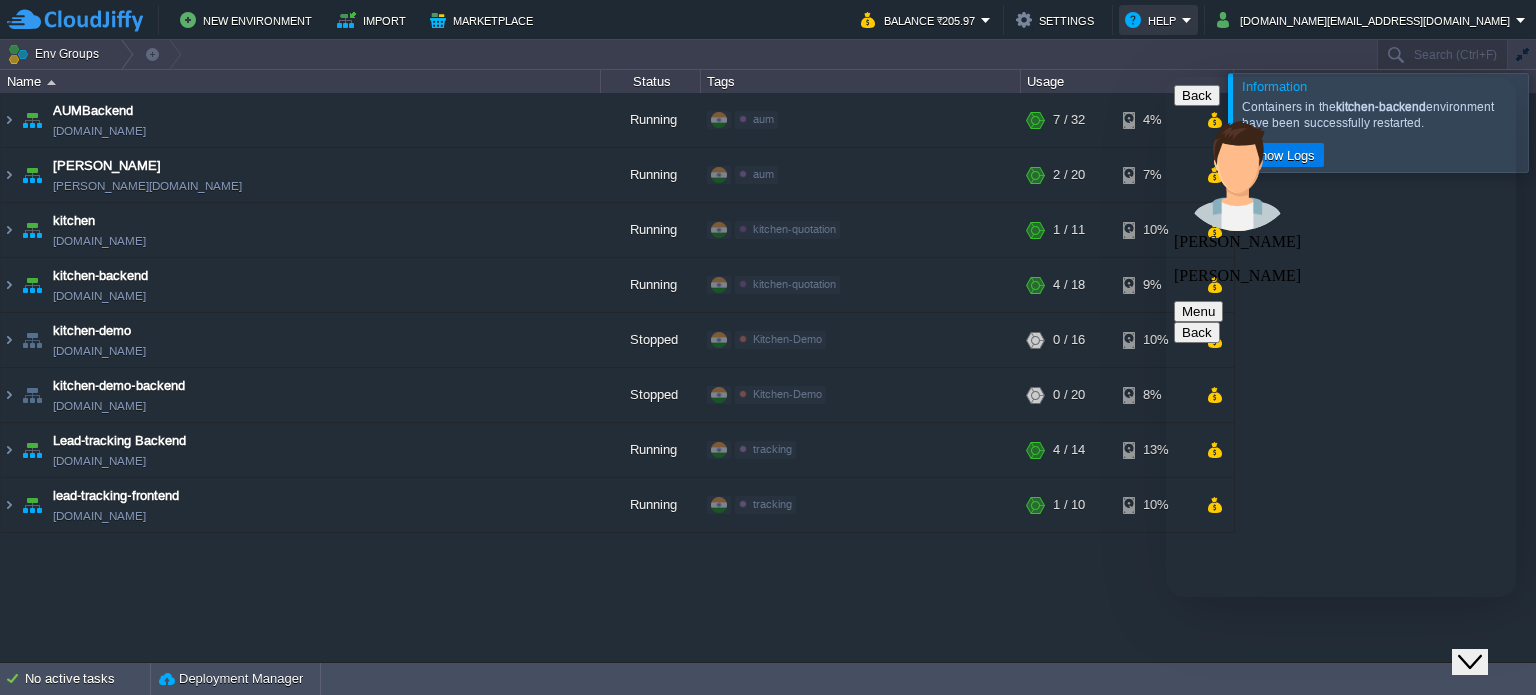 click on "Help" at bounding box center (1153, 20) 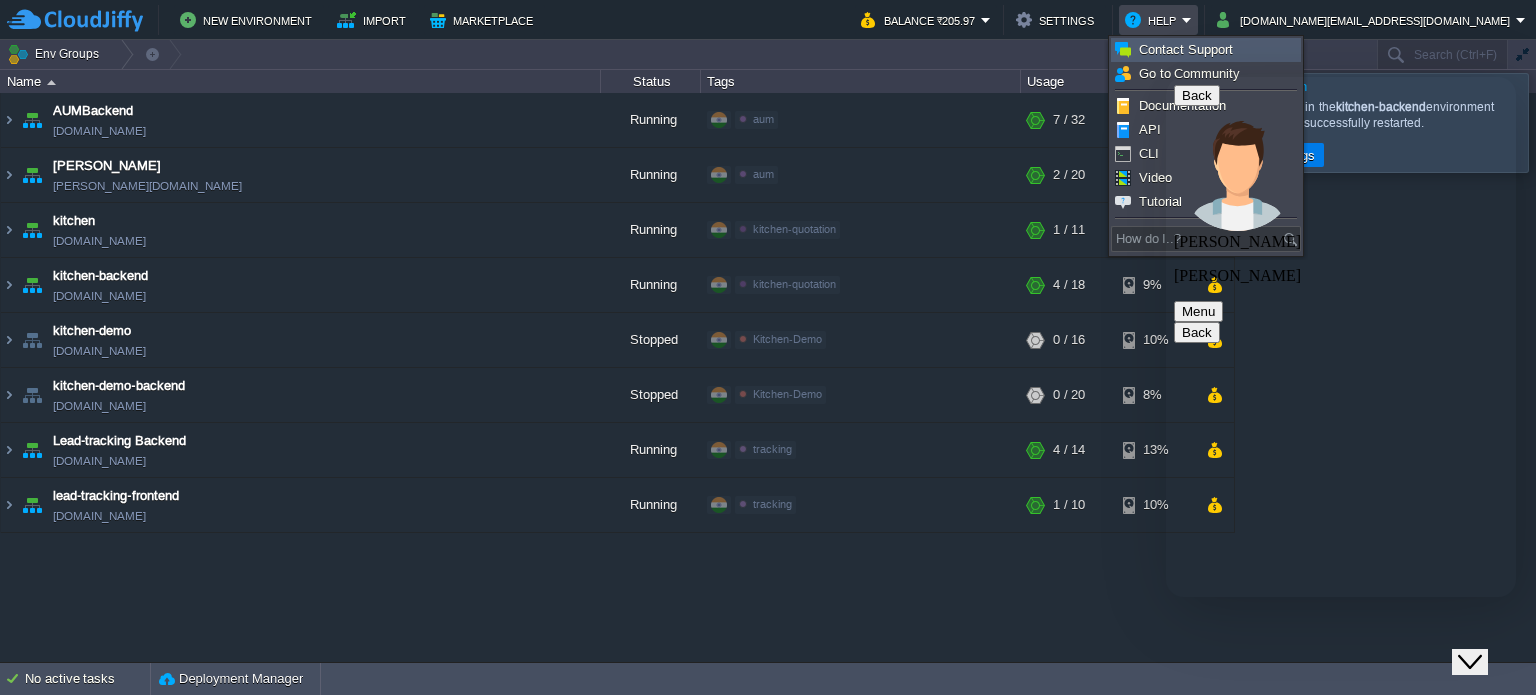 click on "Contact Support" at bounding box center (1186, 49) 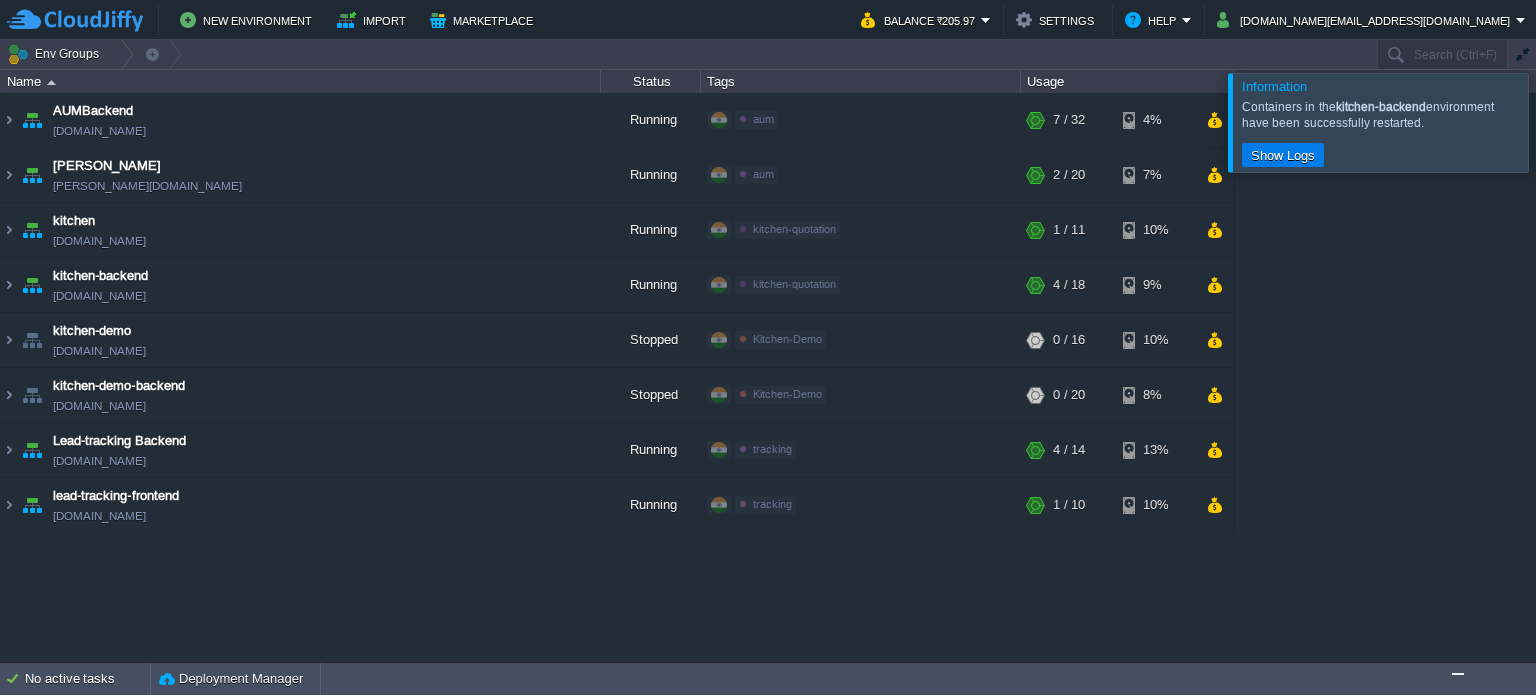 click at bounding box center [1458, 674] 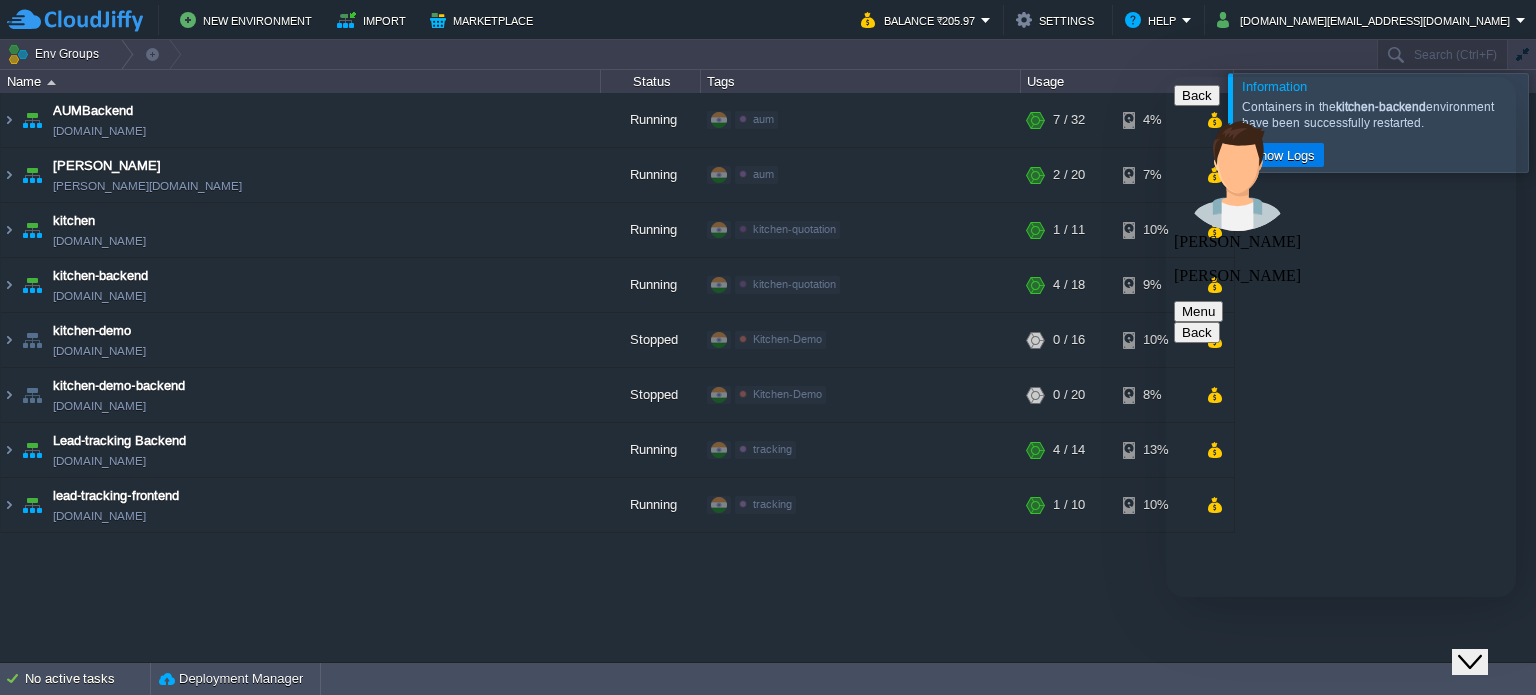 click at bounding box center (1166, 77) 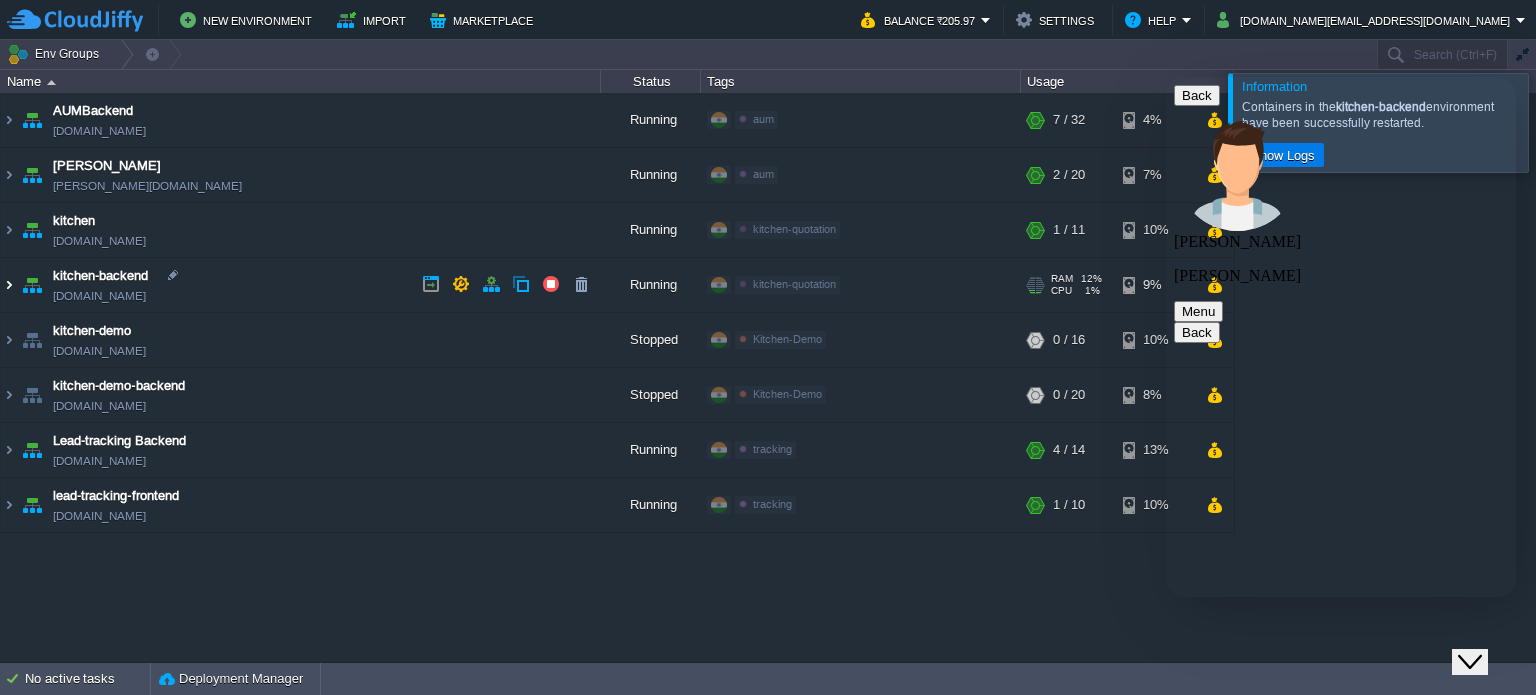 click at bounding box center (9, 285) 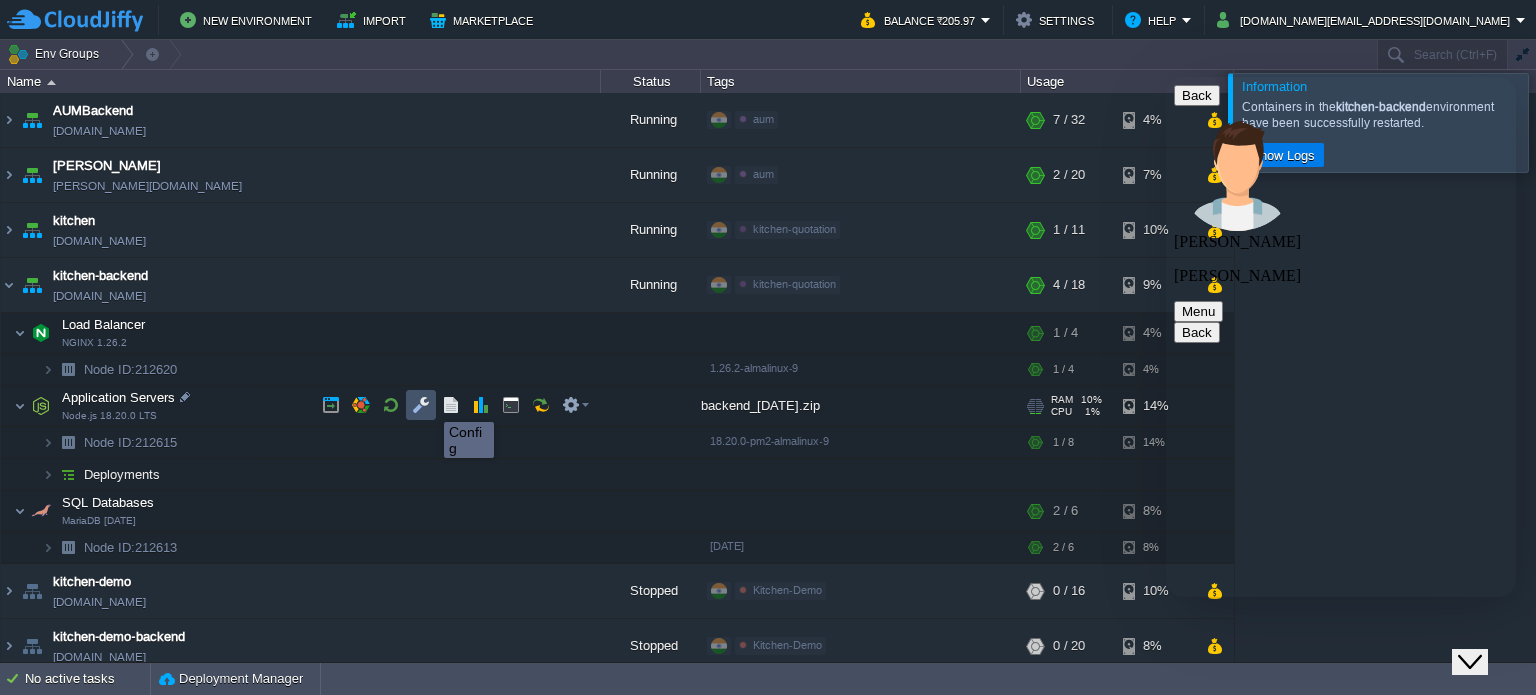 click at bounding box center [421, 405] 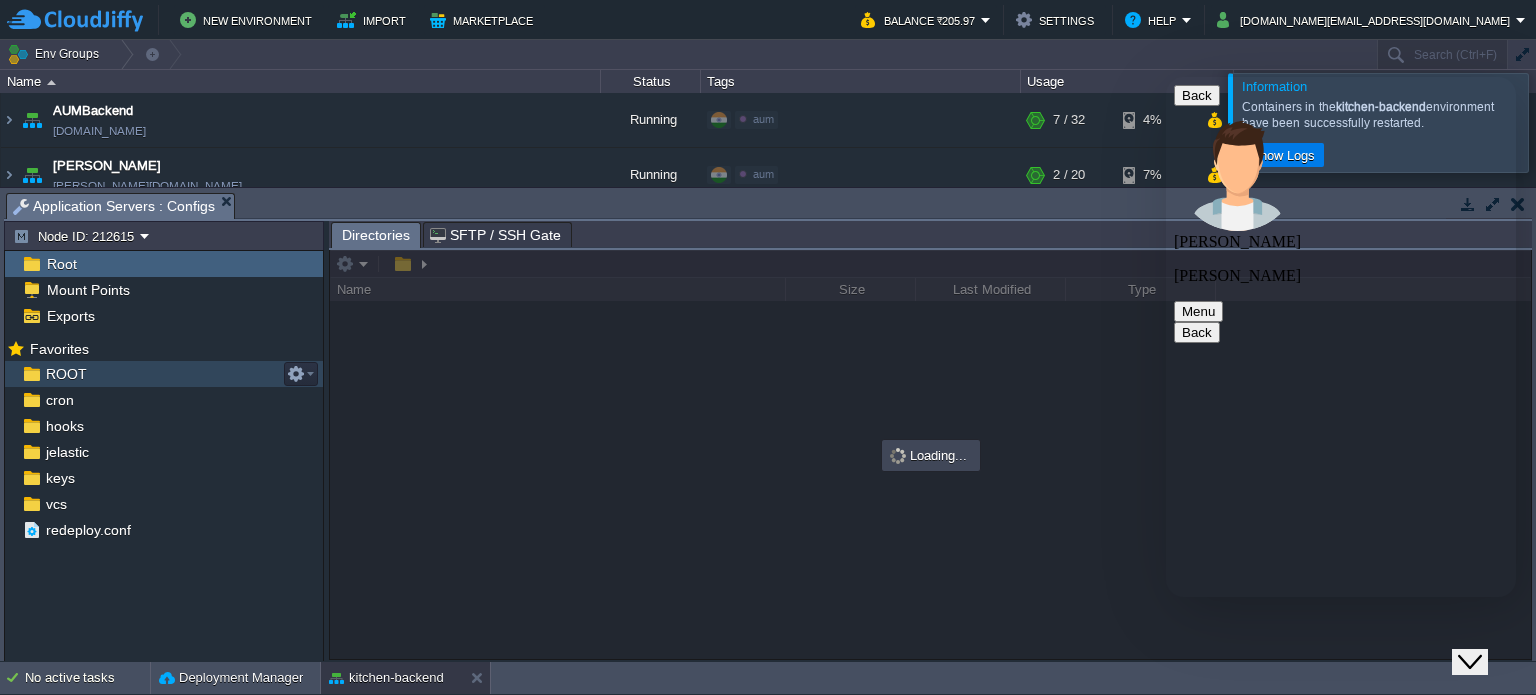 click on "ROOT" at bounding box center [66, 374] 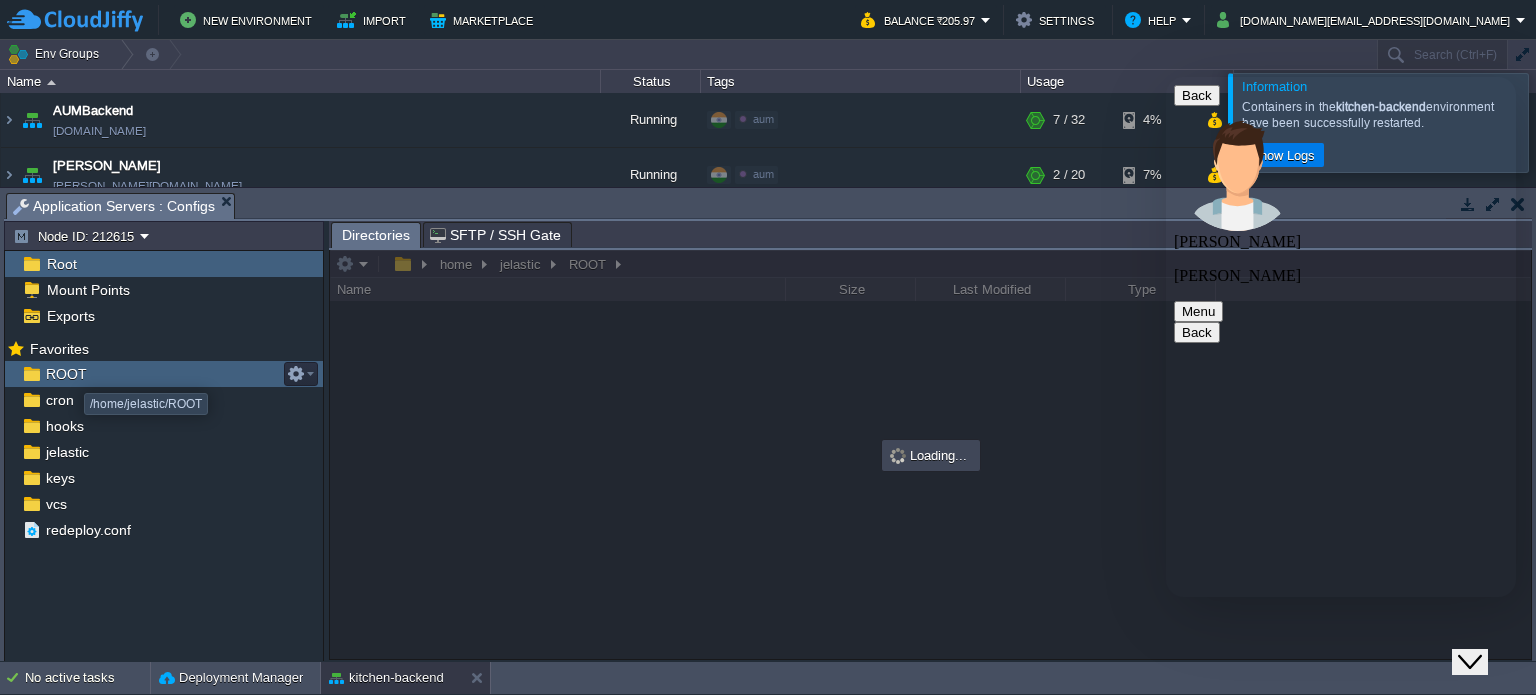 click on "ROOT" at bounding box center [66, 374] 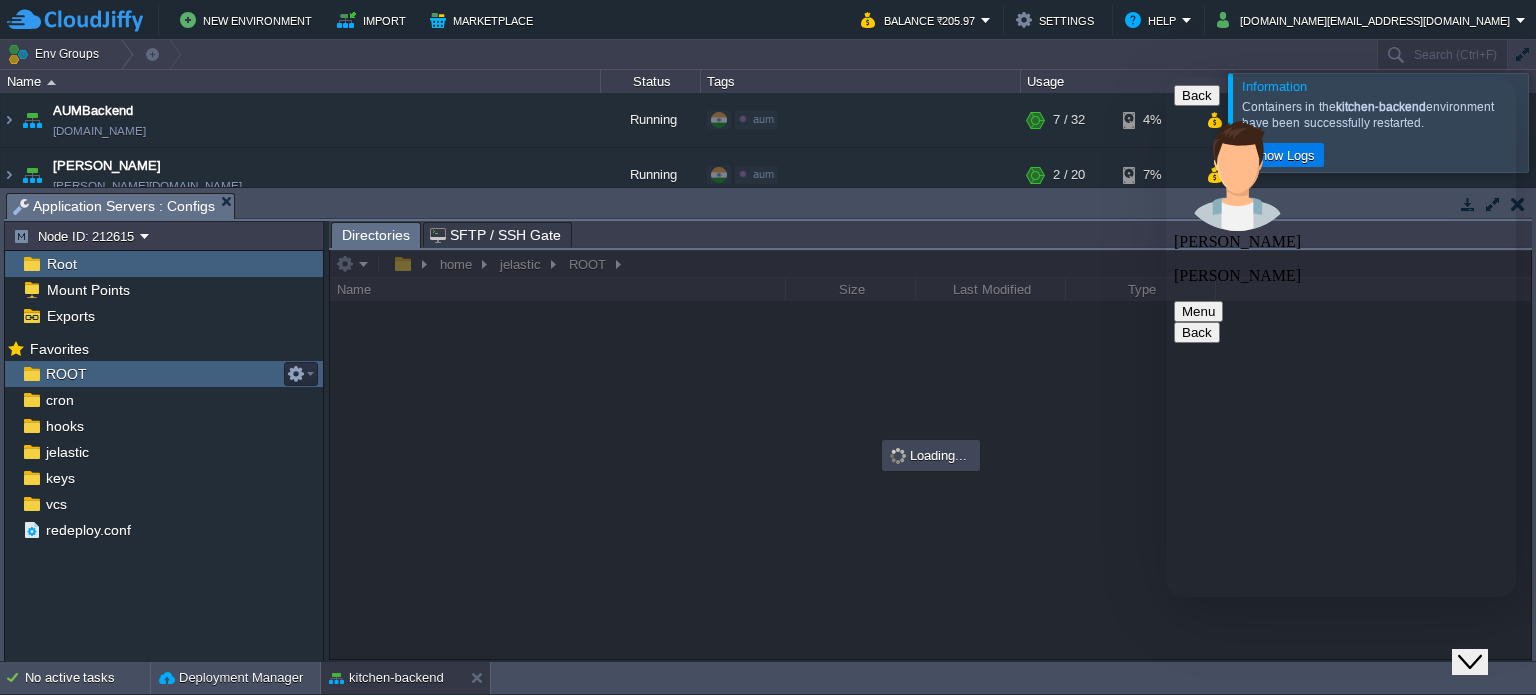 click on "ROOT" at bounding box center (66, 374) 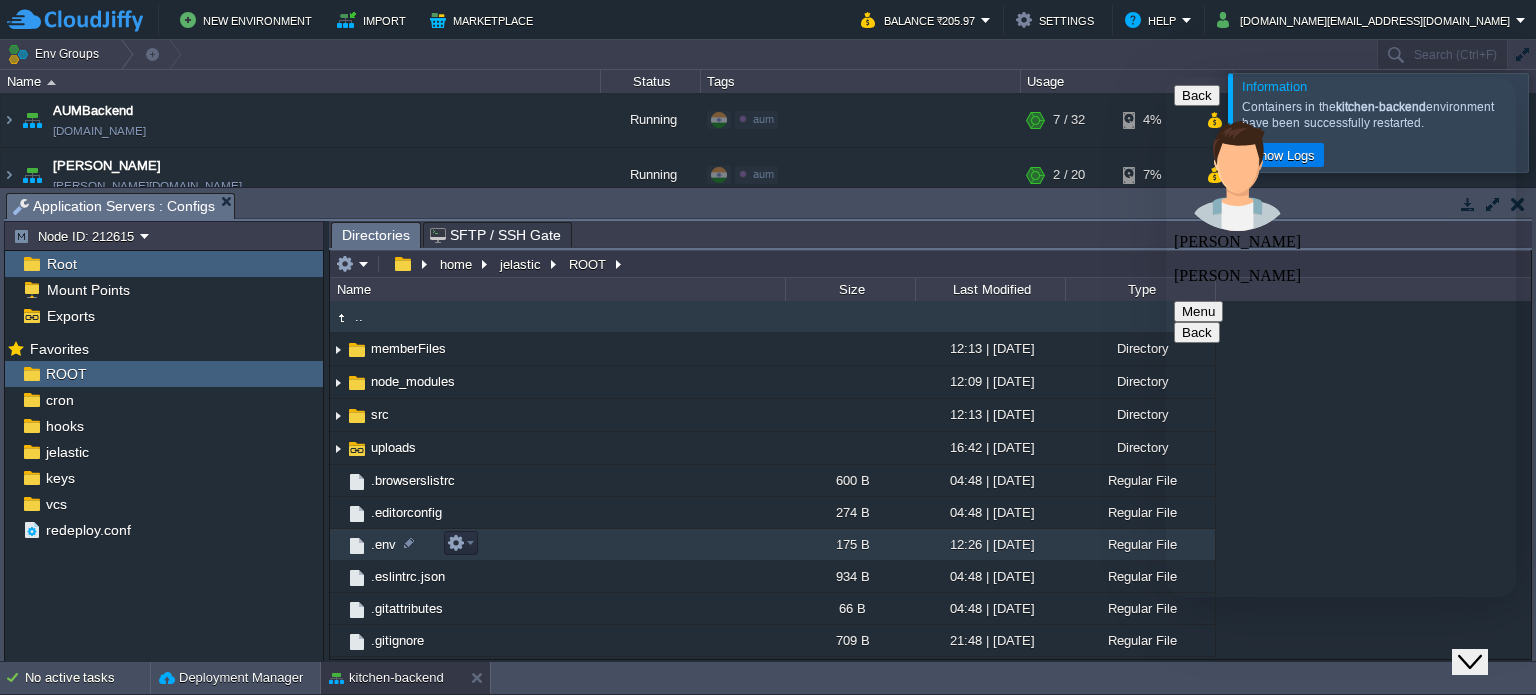 click at bounding box center [357, 546] 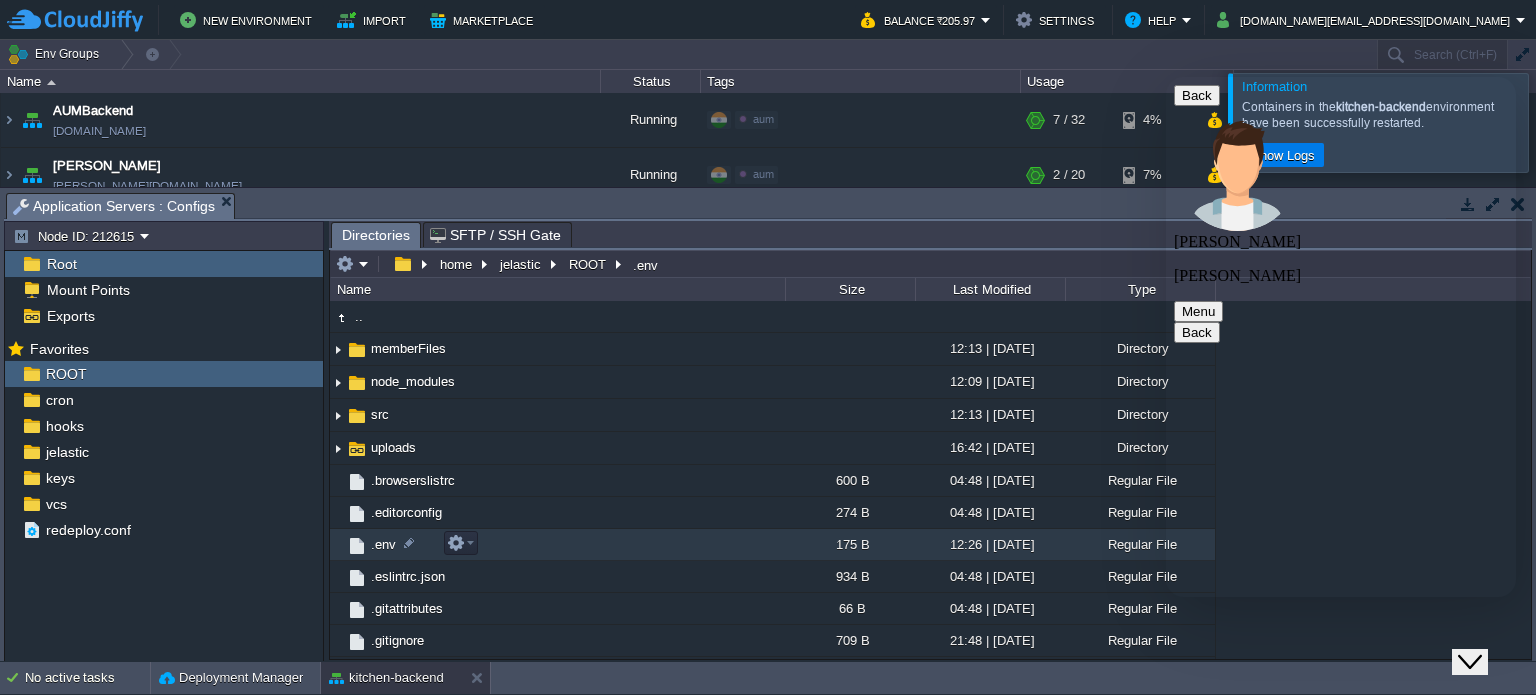 click at bounding box center [357, 546] 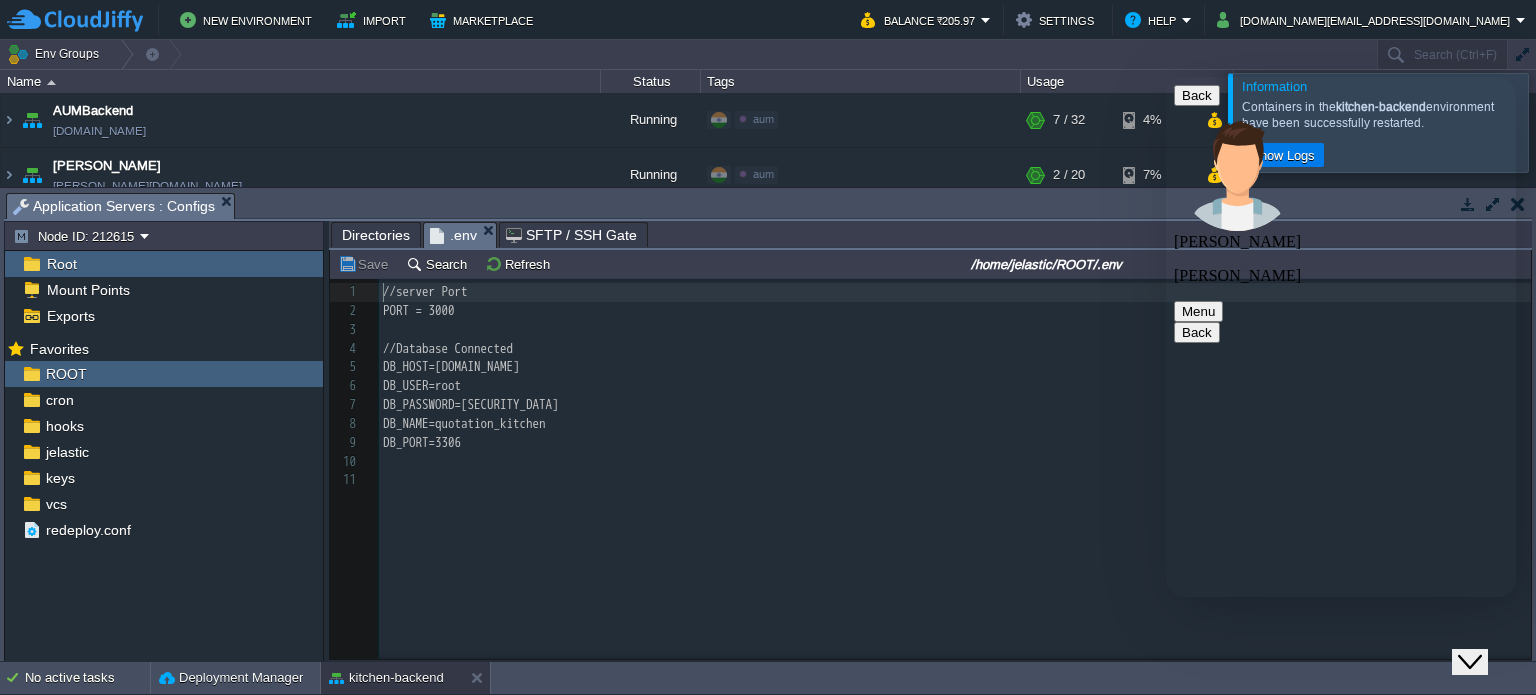 scroll, scrollTop: 6, scrollLeft: 0, axis: vertical 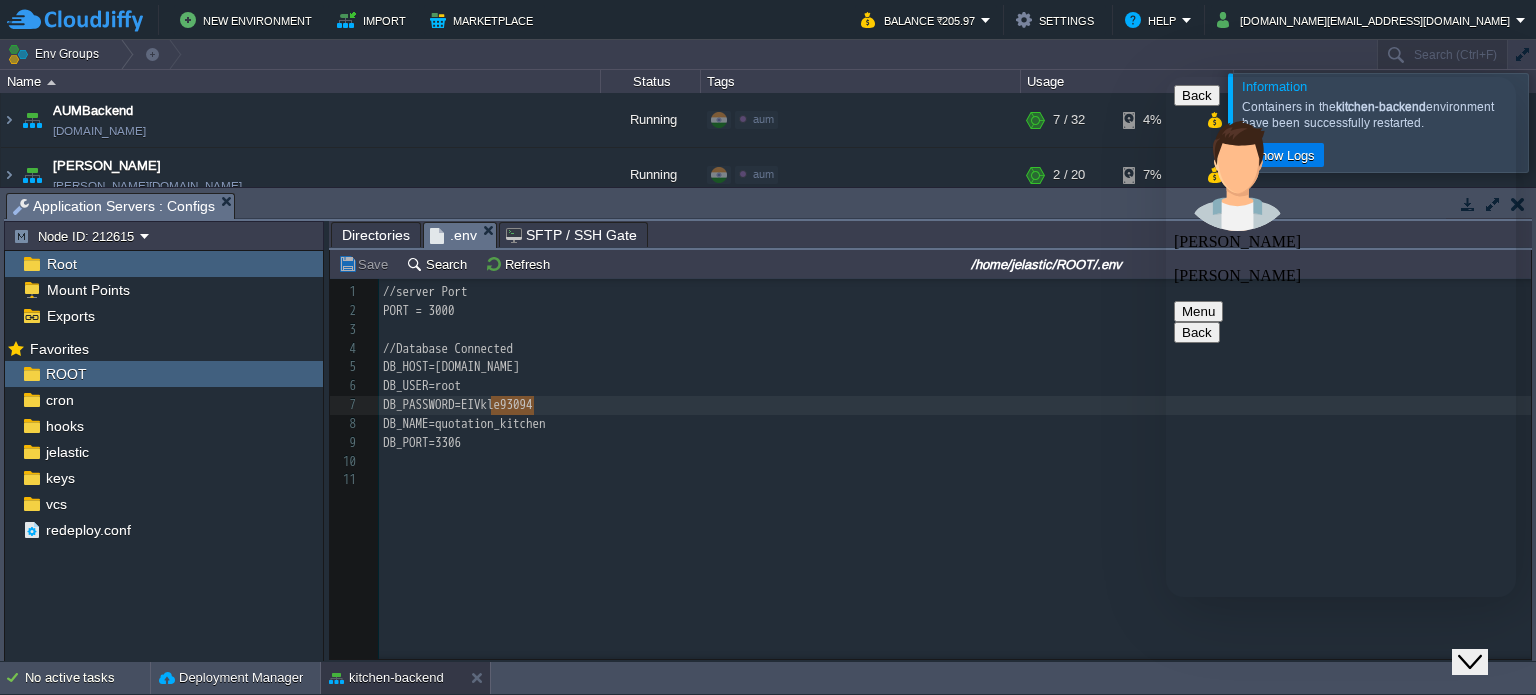 type on "IVkle9309" 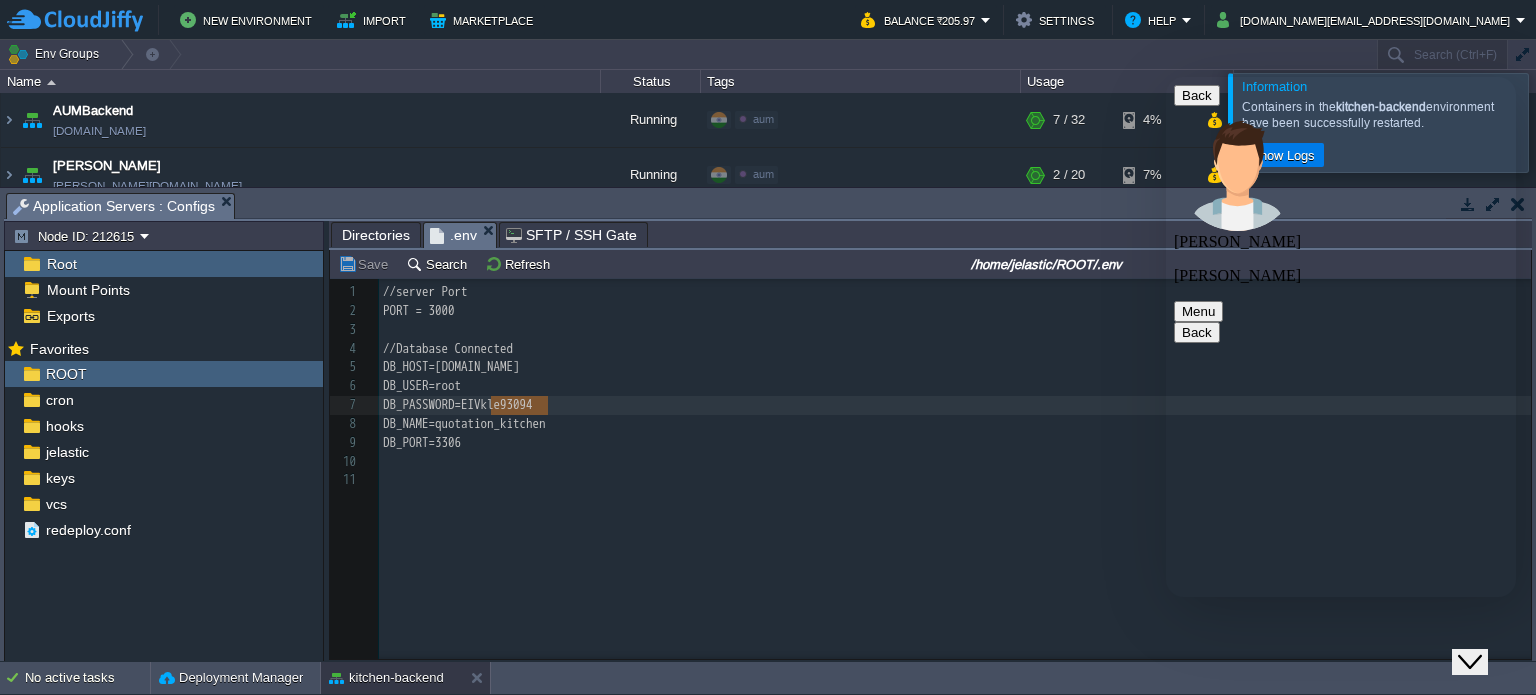 drag, startPoint x: 488, startPoint y: 407, endPoint x: 551, endPoint y: 407, distance: 63 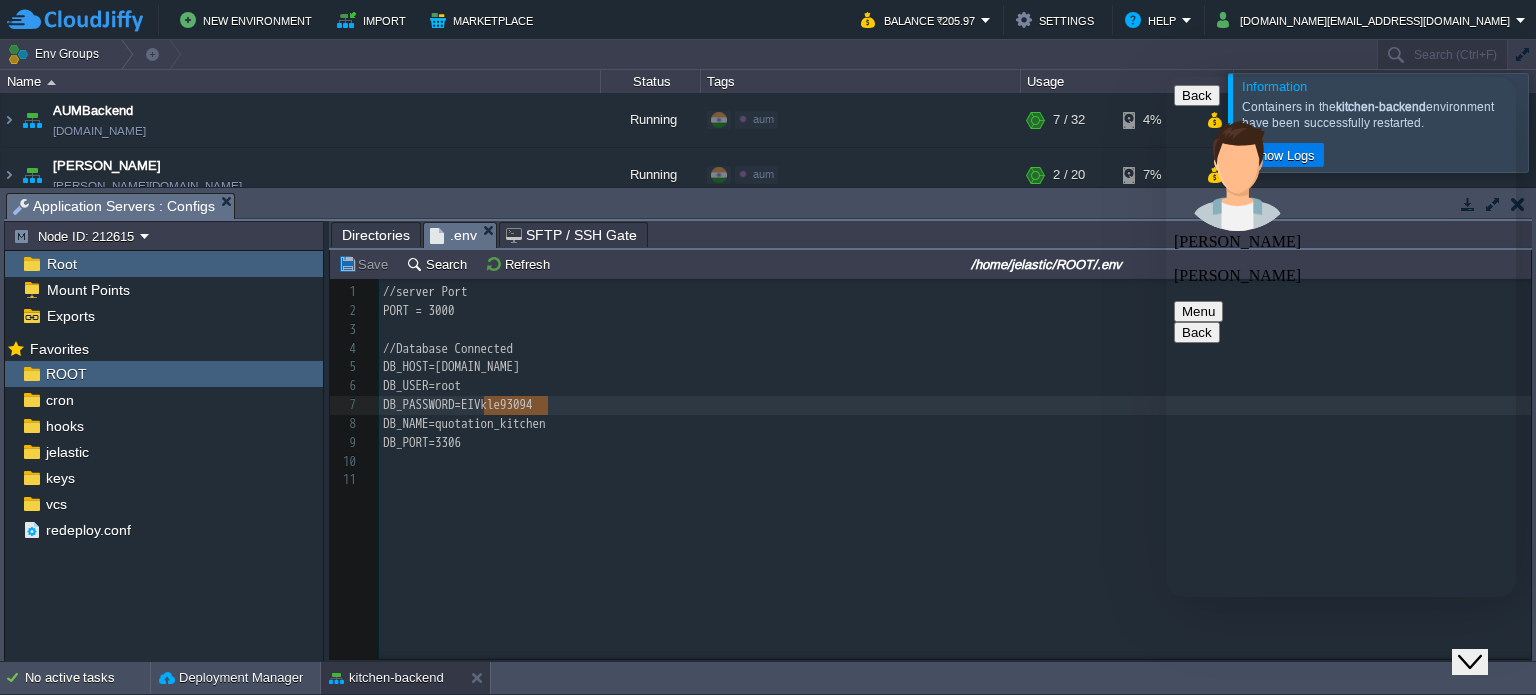 type on "EIVkle93094" 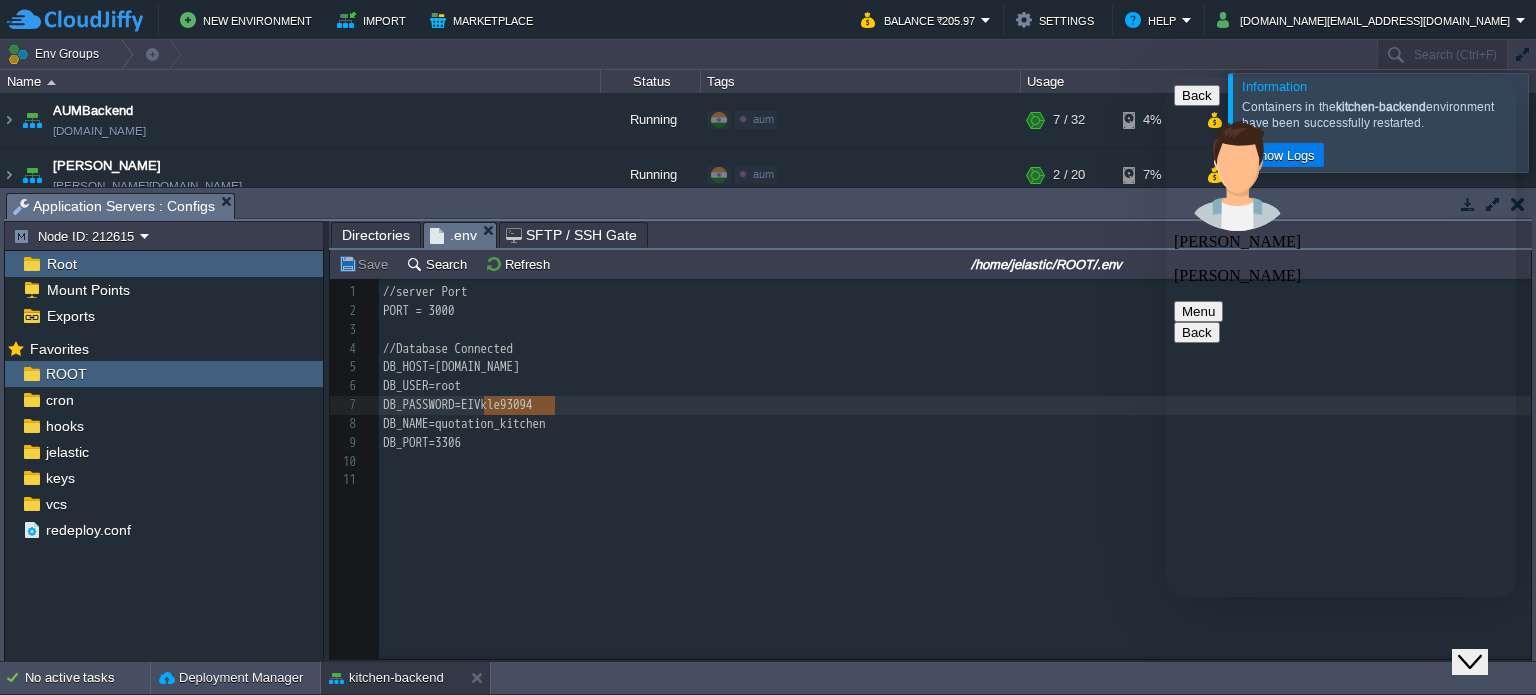 drag, startPoint x: 486, startPoint y: 406, endPoint x: 556, endPoint y: 408, distance: 70.028564 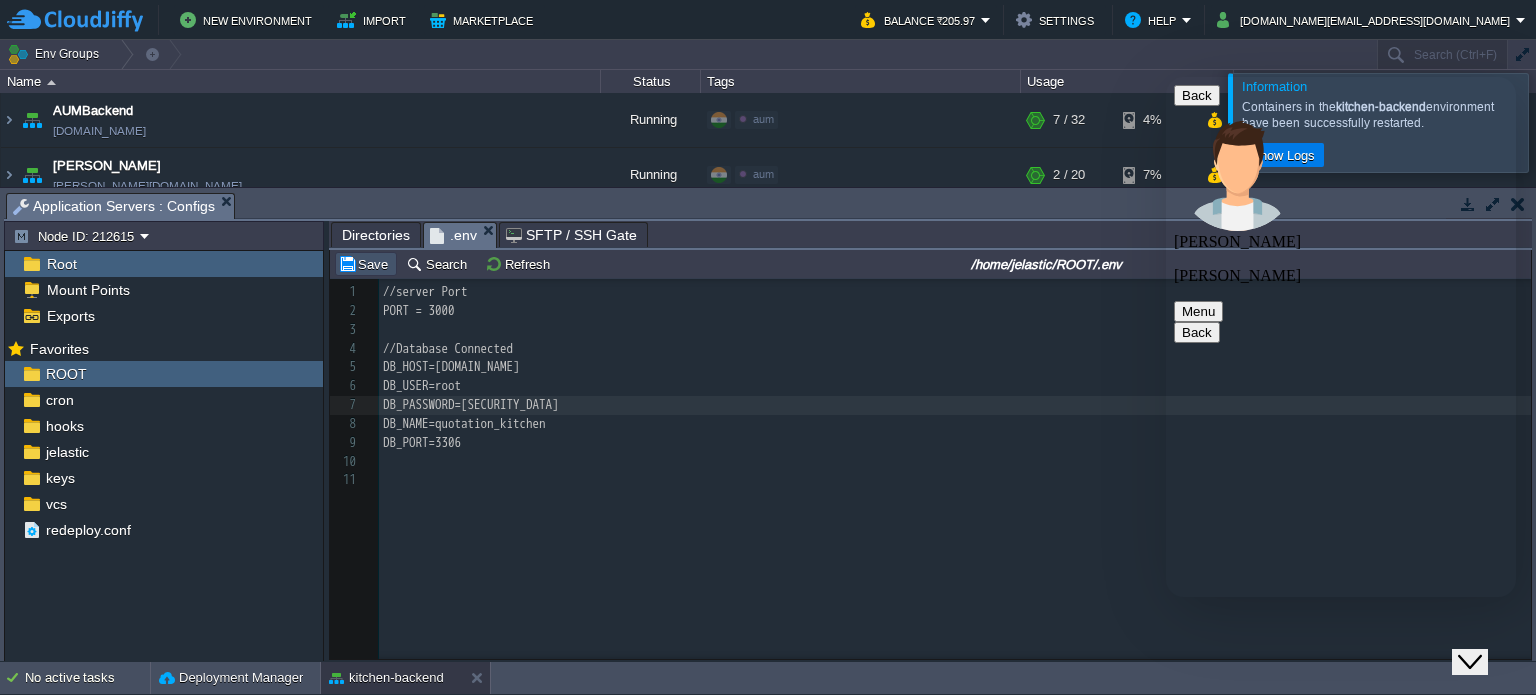 click on "Save" at bounding box center (366, 264) 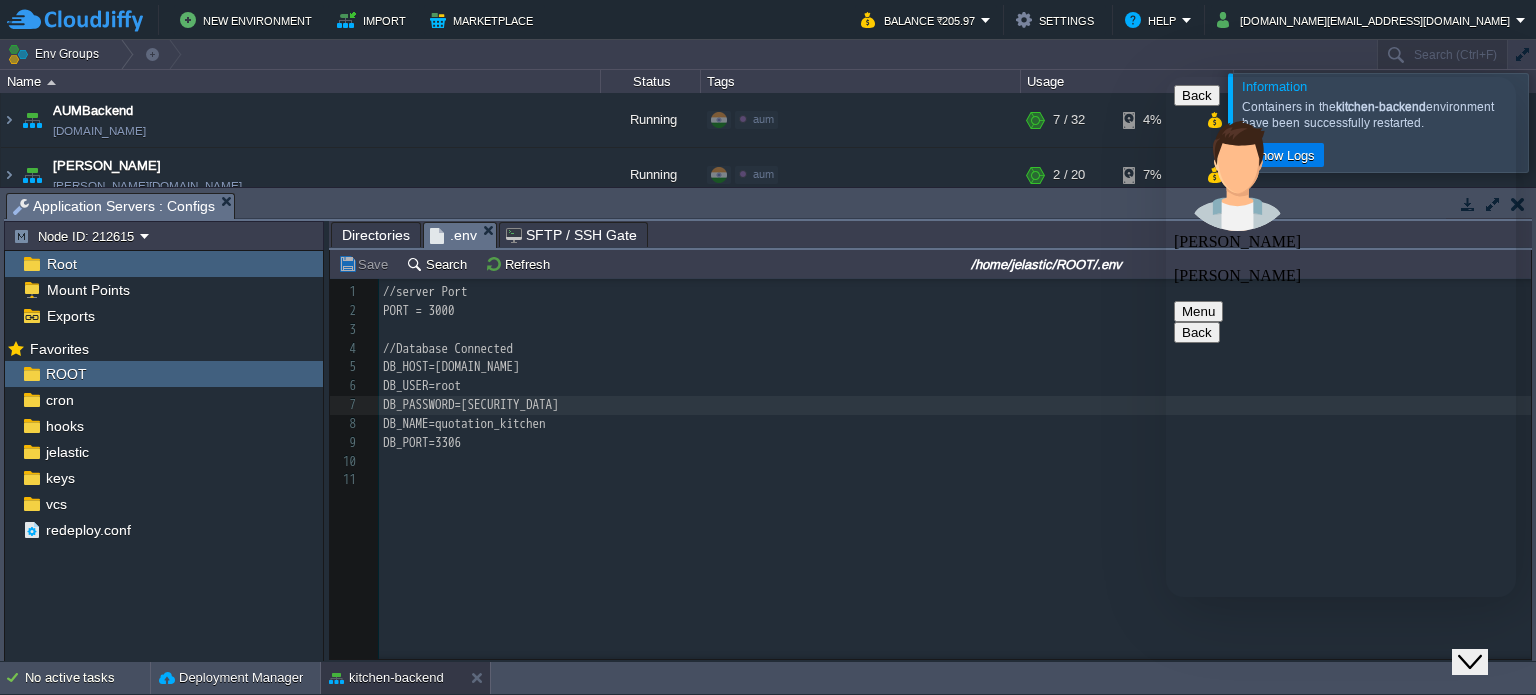 click at bounding box center (1166, 77) 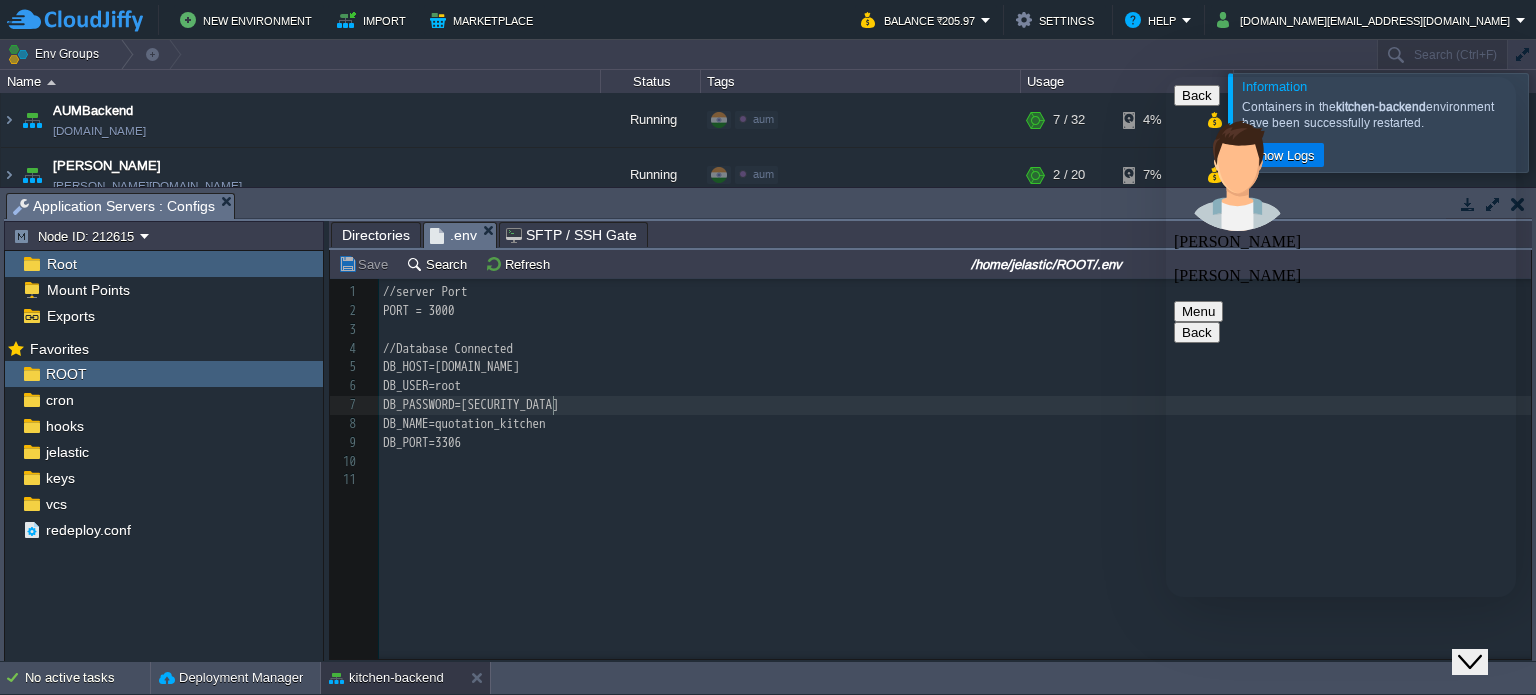 click on "DB_PASSWORD=[SECURITY_DATA]" at bounding box center (958, 405) 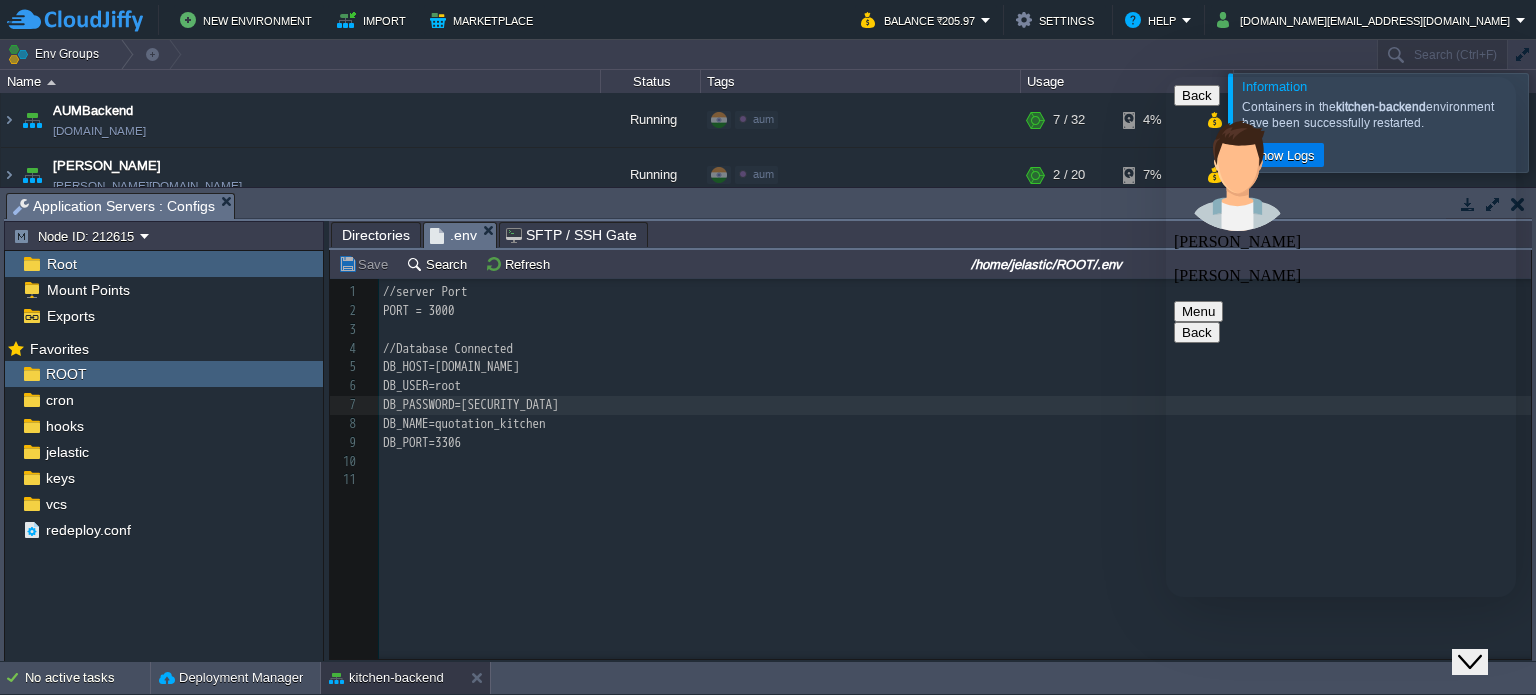 click on "DB_PASSWORD=[SECURITY_DATA]" at bounding box center [958, 405] 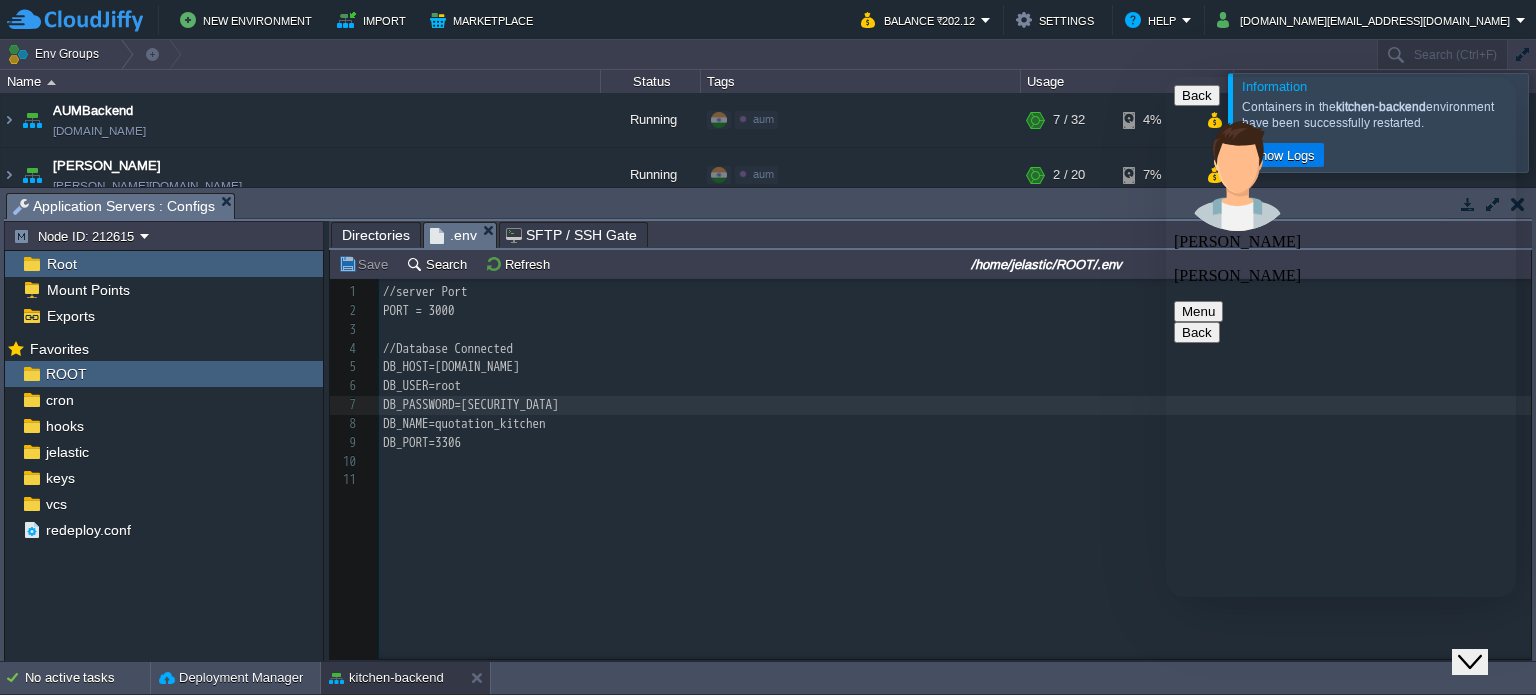 type on "s" 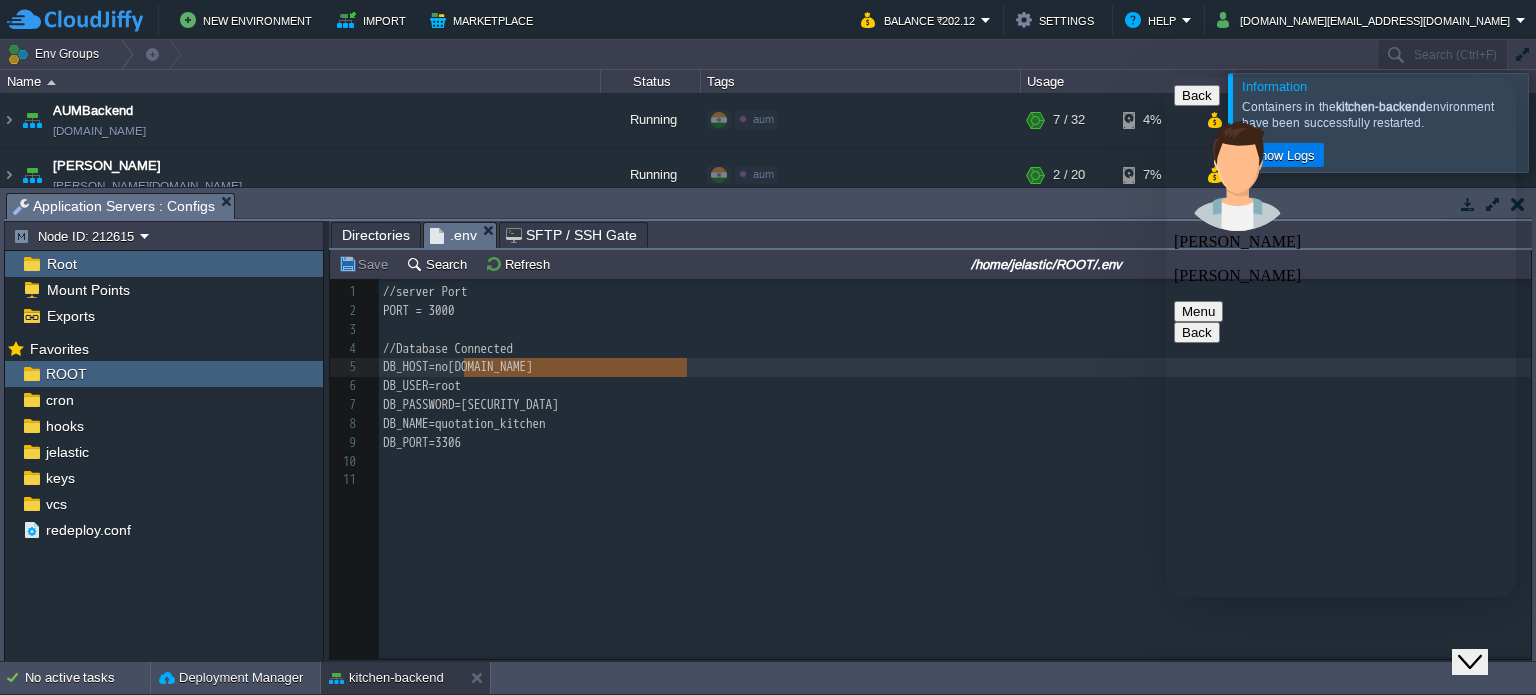 type on "[DOMAIN_NAME]" 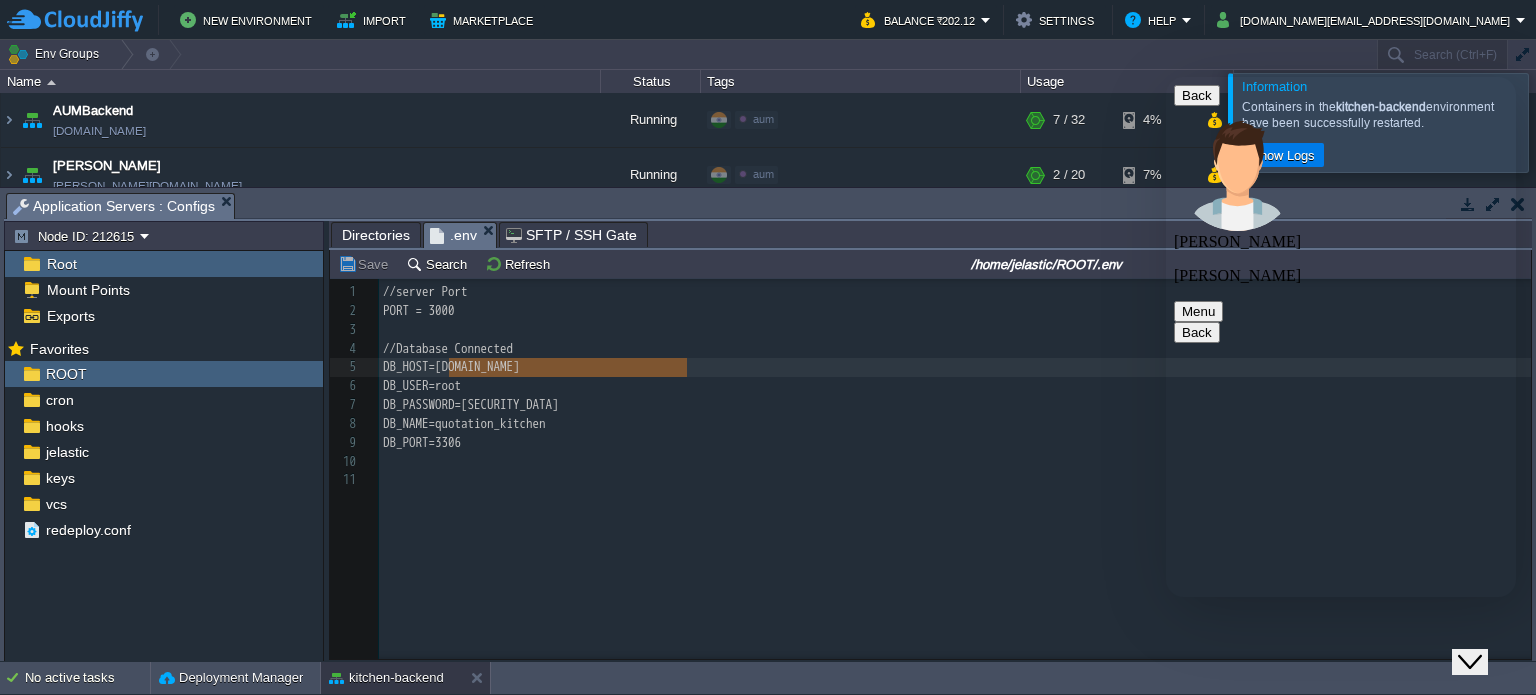 drag, startPoint x: 681, startPoint y: 368, endPoint x: 459, endPoint y: 371, distance: 222.02026 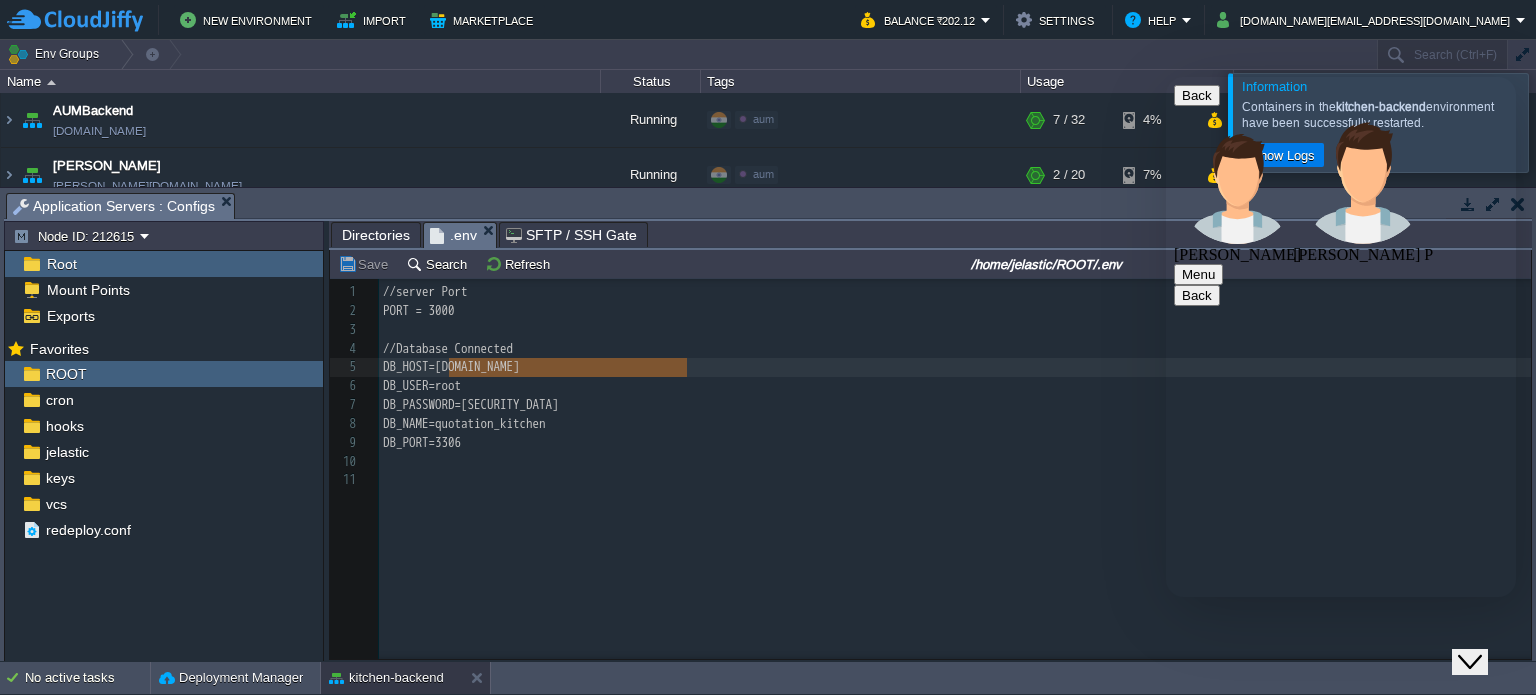 scroll, scrollTop: 1418, scrollLeft: 0, axis: vertical 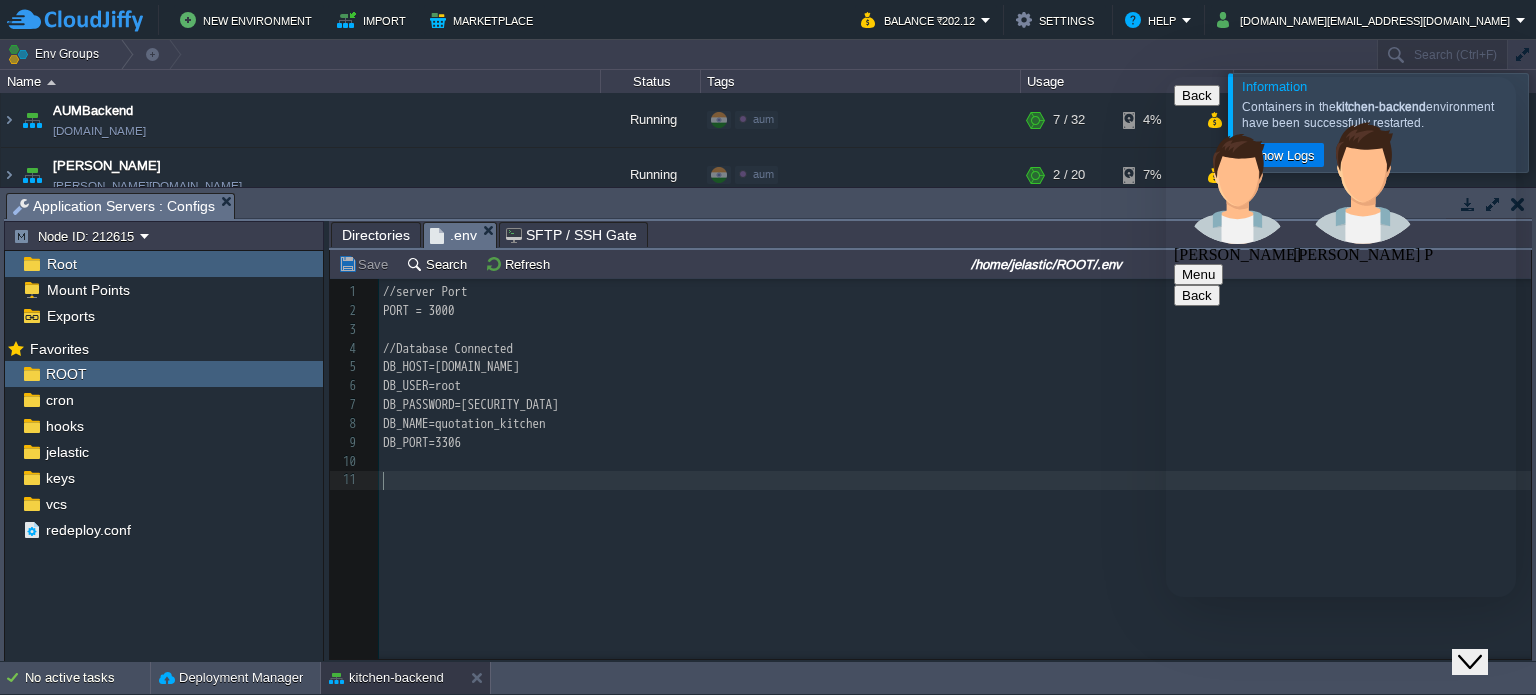 click on "xxxxxxxxxx   1 //server Port 2 PORT = 3000 3 ​ 4 //Database Connected 5 DB_HOST=[DOMAIN_NAME] 6 DB_USER=root 7 DB_PASSWORD=[SECURITY_DATA] 8 DB_NAME=quotation_kitchen 9 DB_PORT=3306 10 ​ 11 ​" at bounding box center (945, 484) 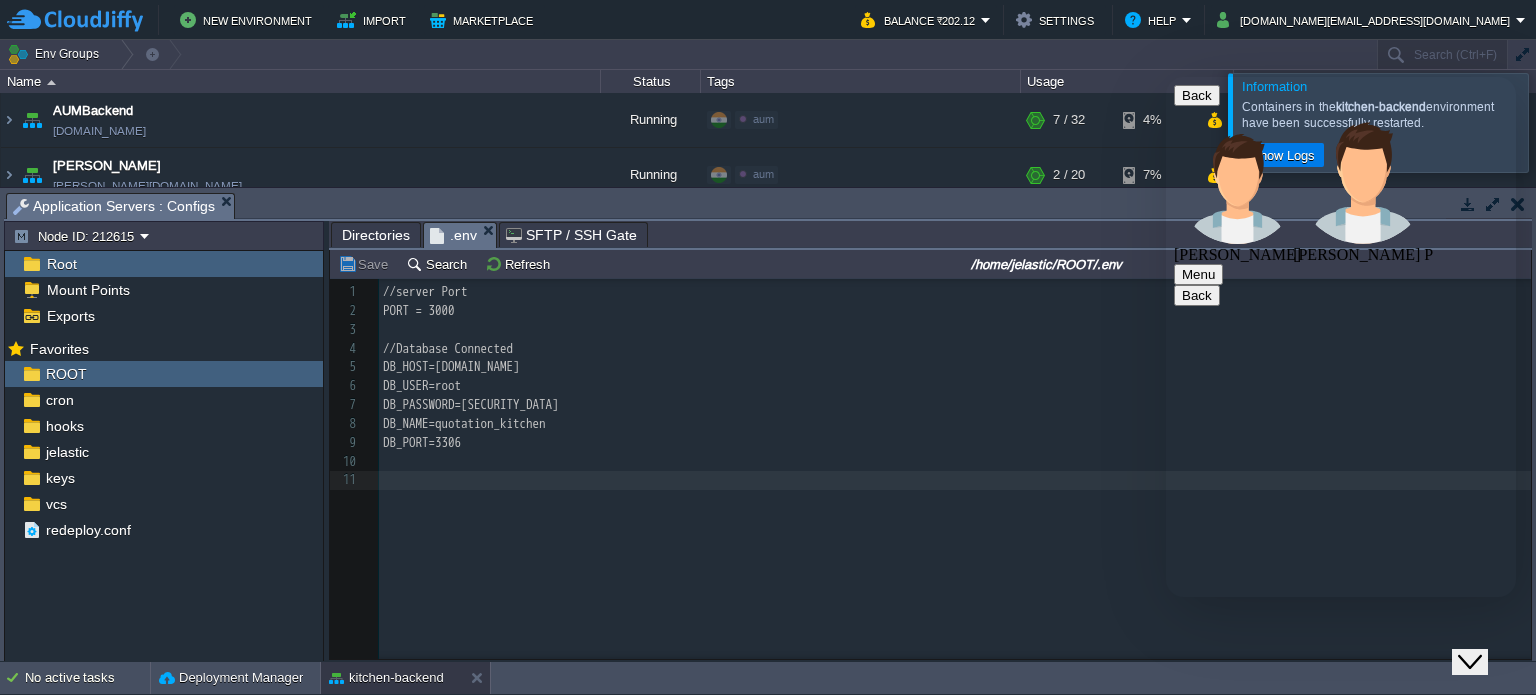 click 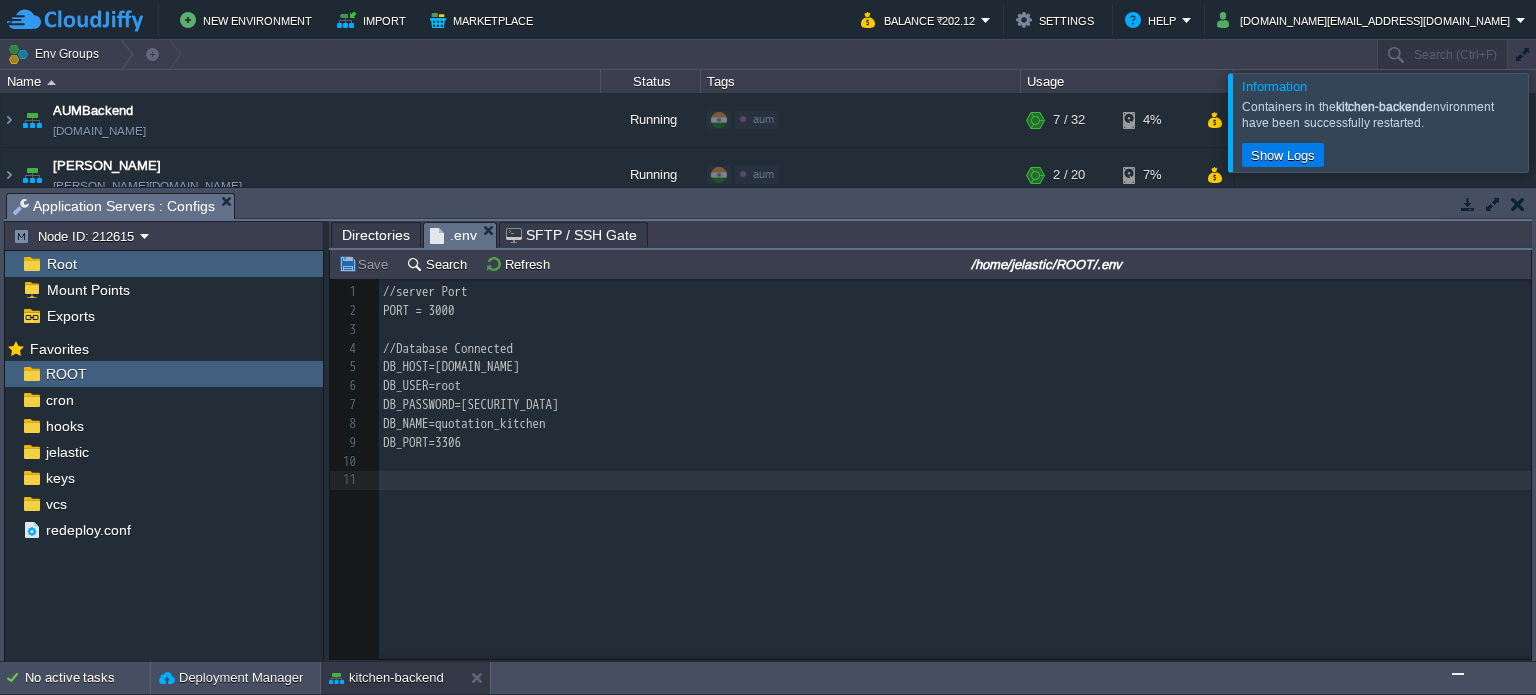 click at bounding box center (1560, 122) 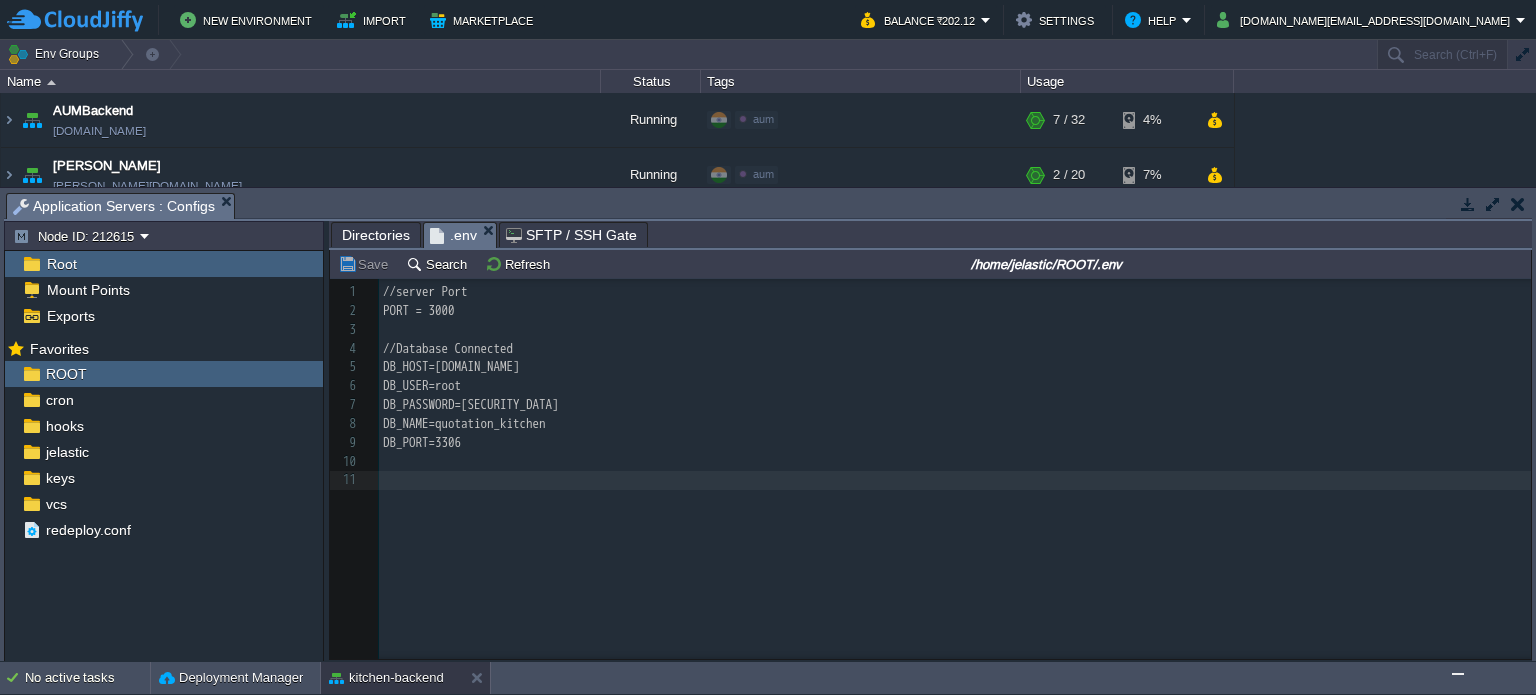 click at bounding box center (1458, 674) 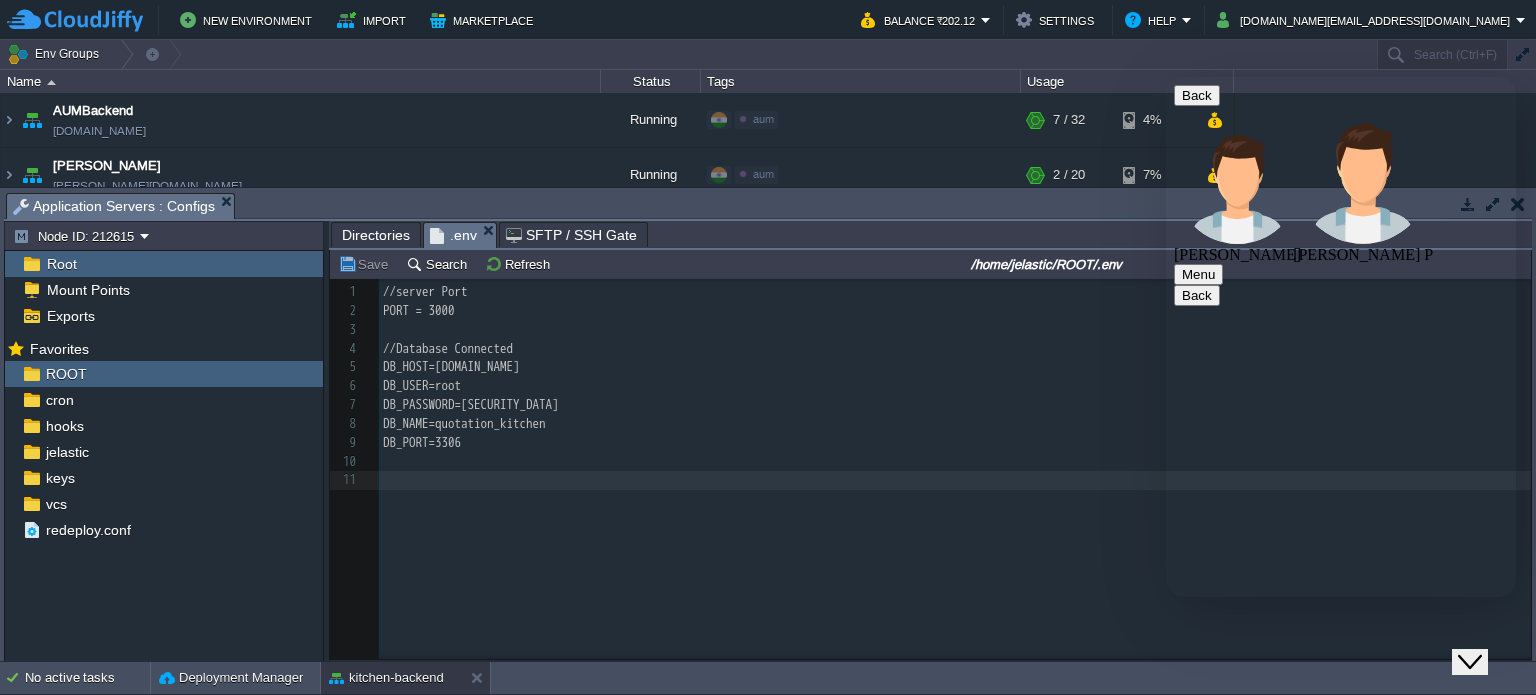 click on "xxxxxxxxxx   1 //server Port 2 PORT = 3000 3 ​ 4 //Database Connected 5 DB_HOST=[DOMAIN_NAME] 6 DB_USER=root 7 DB_PASSWORD=[SECURITY_DATA] 8 DB_NAME=quotation_kitchen 9 DB_PORT=3306 10 ​ 11 ​" at bounding box center (945, 484) 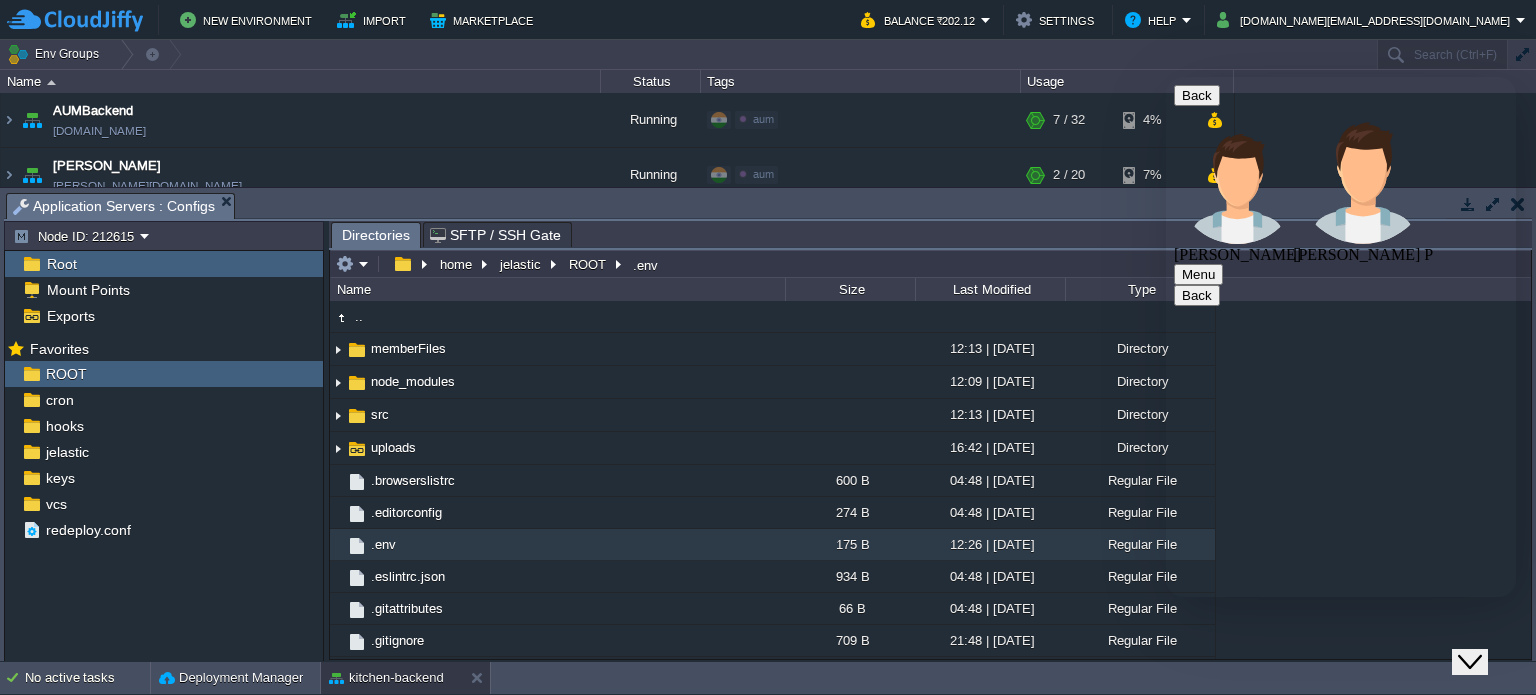 click at bounding box center [1166, 77] 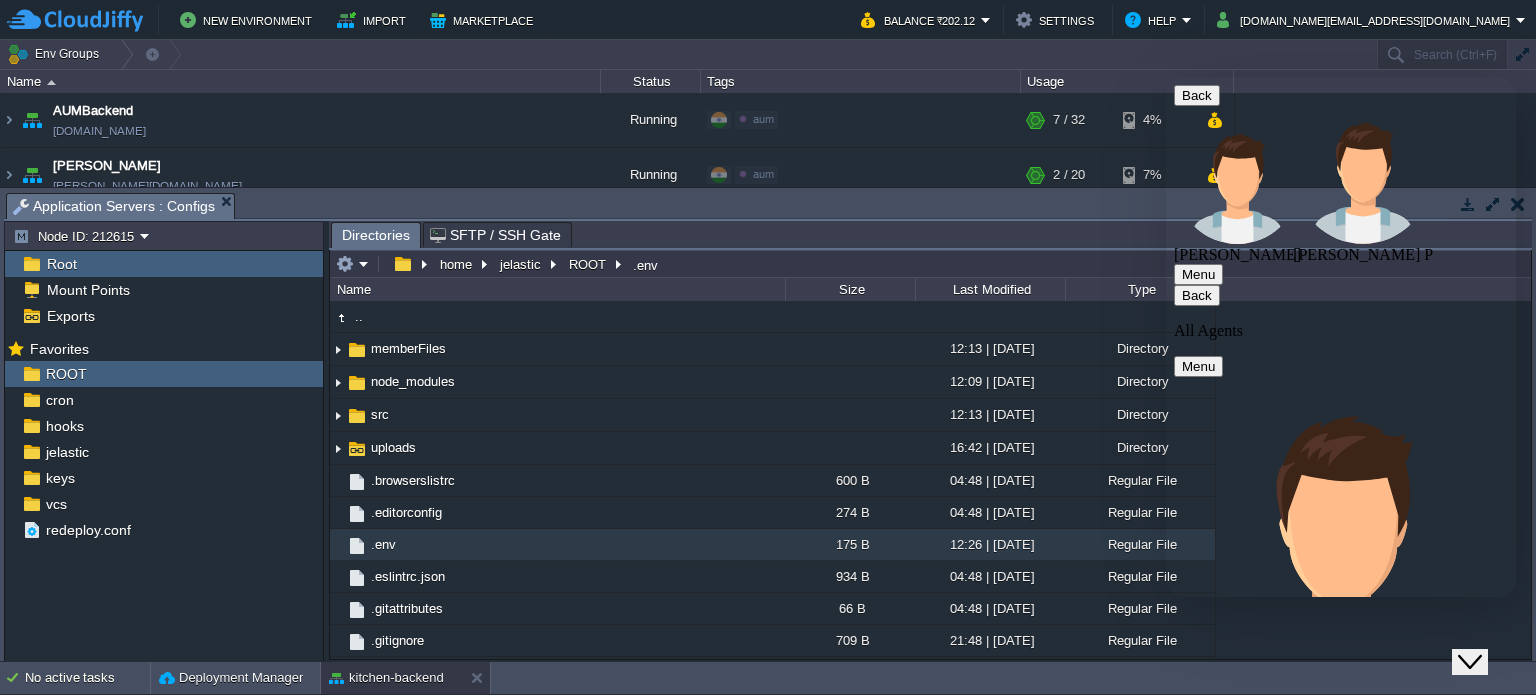 scroll, scrollTop: 1480, scrollLeft: 0, axis: vertical 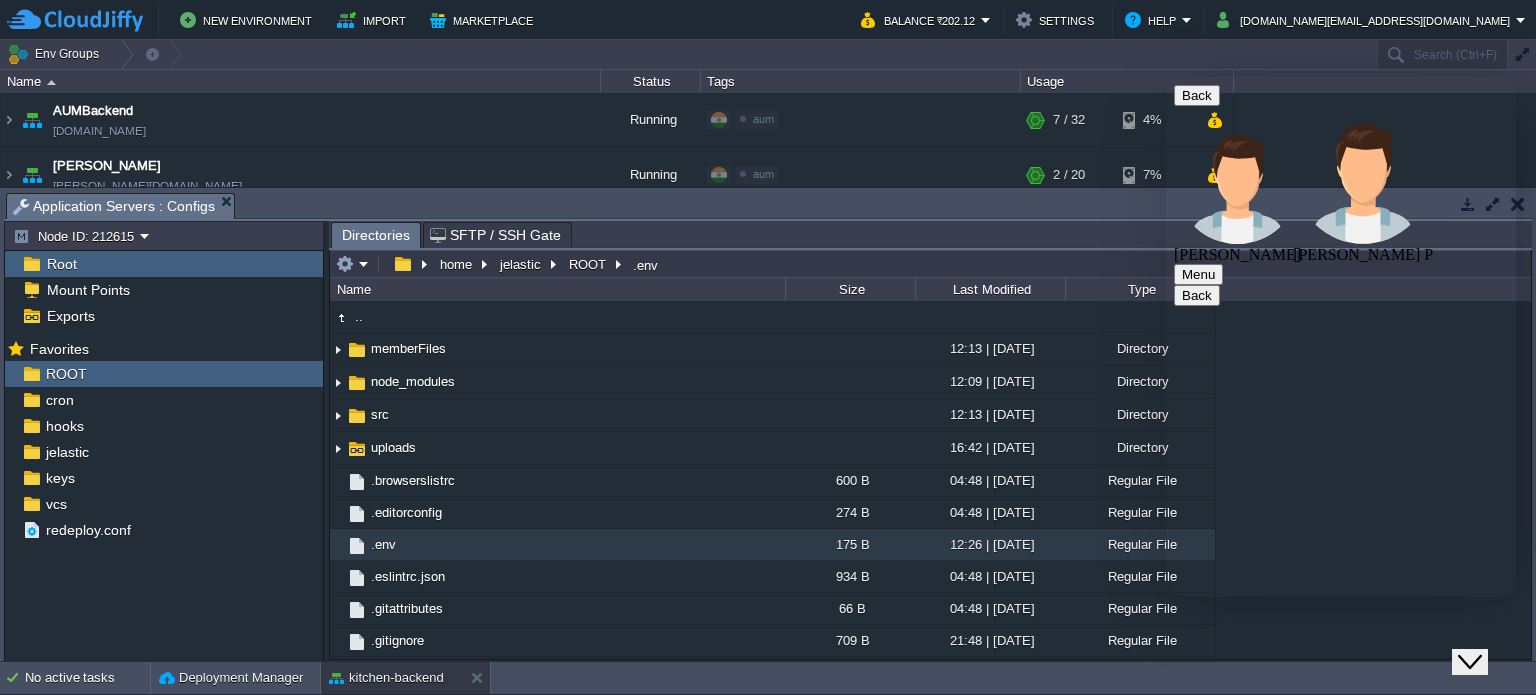 click at bounding box center [1182, 6252] 